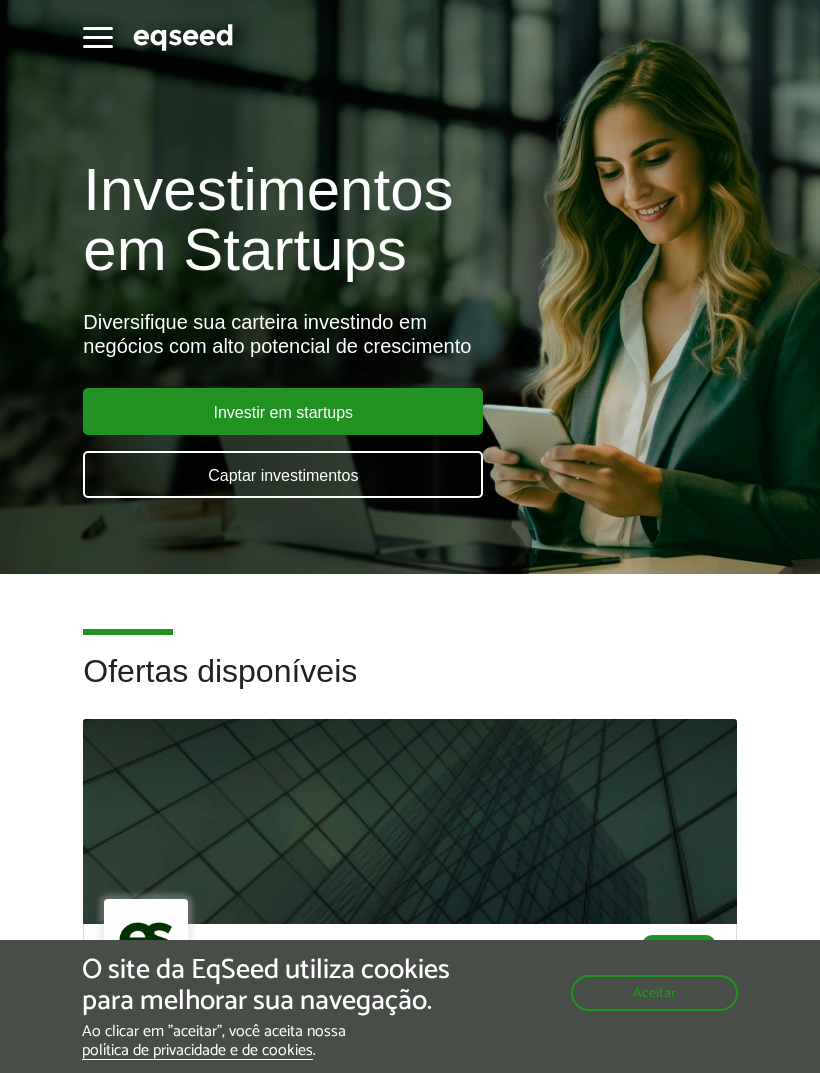 scroll, scrollTop: 0, scrollLeft: 0, axis: both 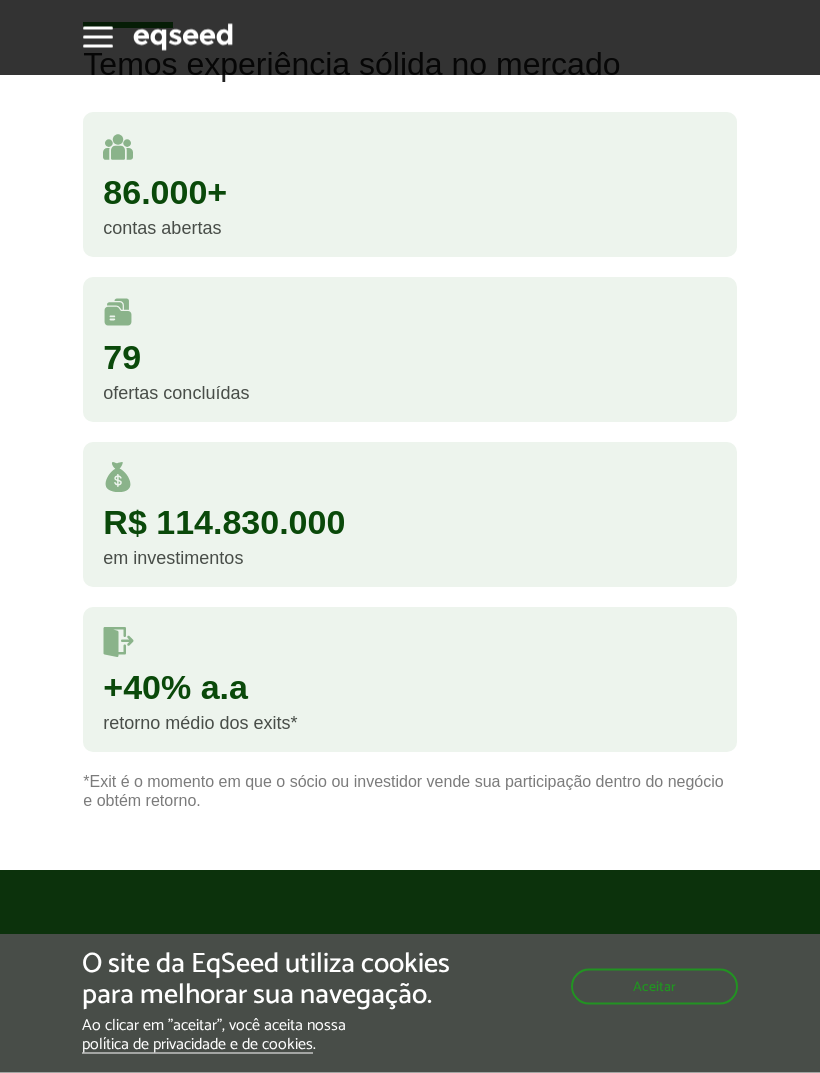click on "Aceitar" at bounding box center (654, 987) 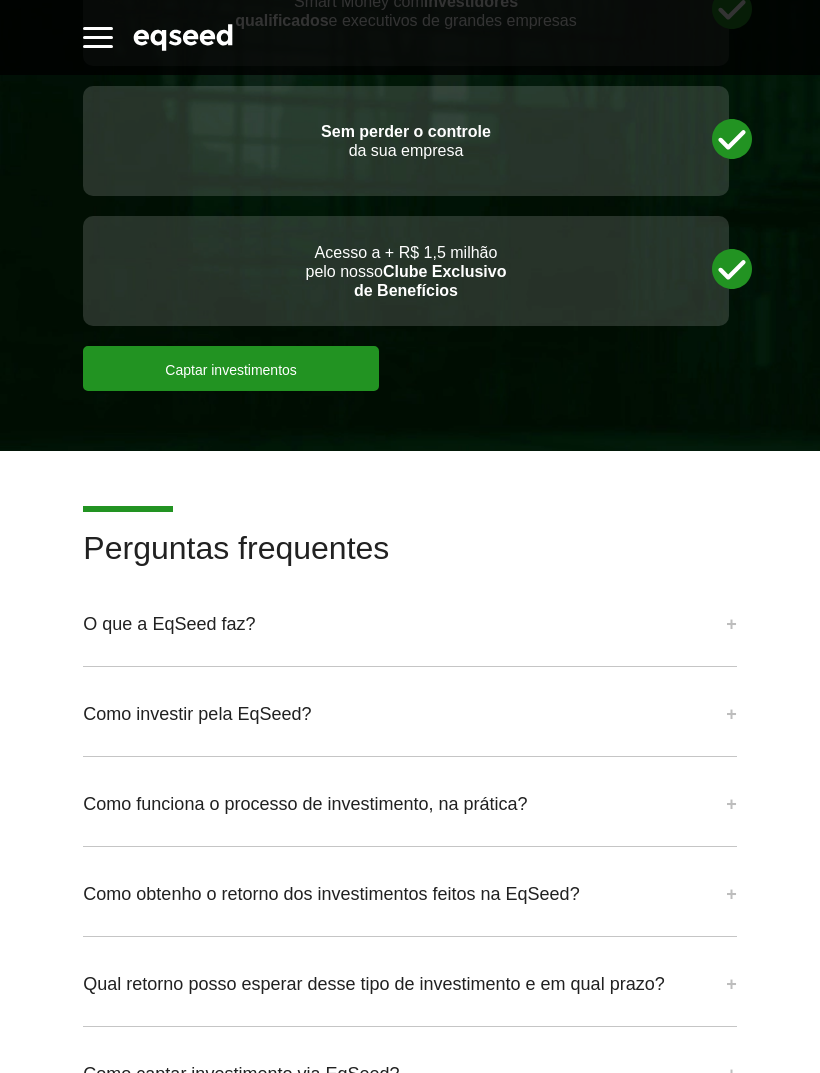scroll, scrollTop: 5721, scrollLeft: 0, axis: vertical 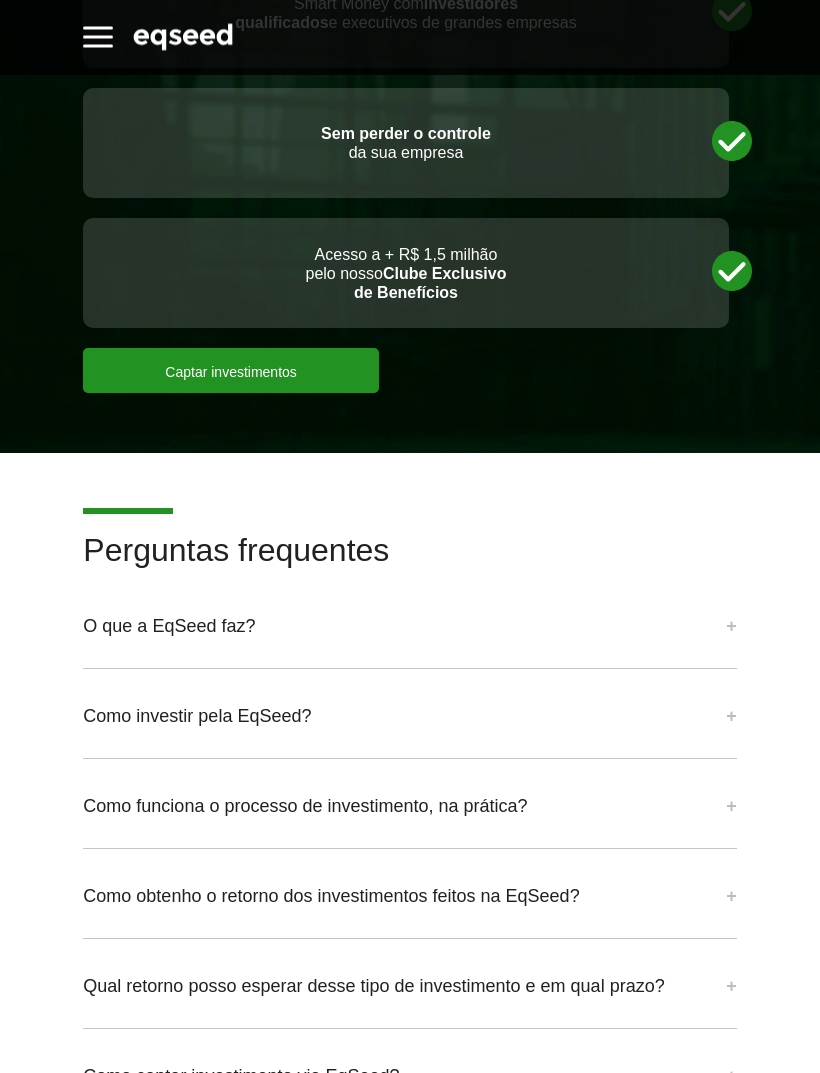click on "Captar investimentos" at bounding box center [231, 371] 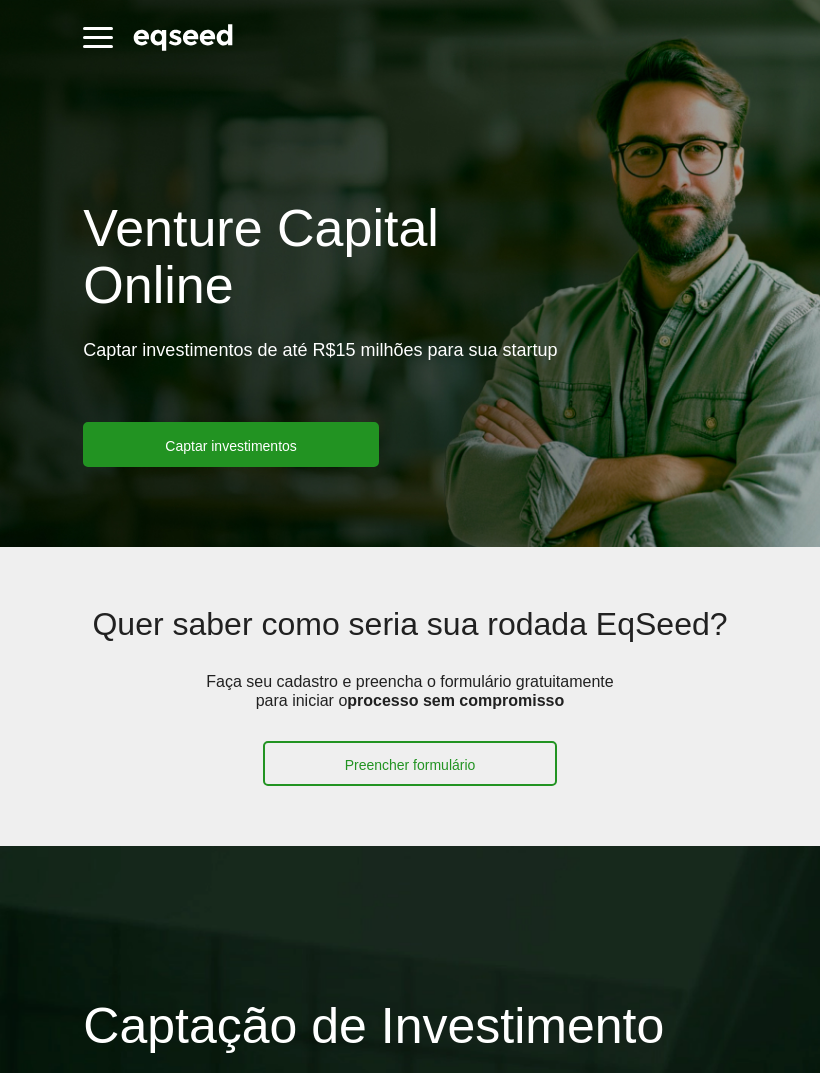 scroll, scrollTop: 0, scrollLeft: 0, axis: both 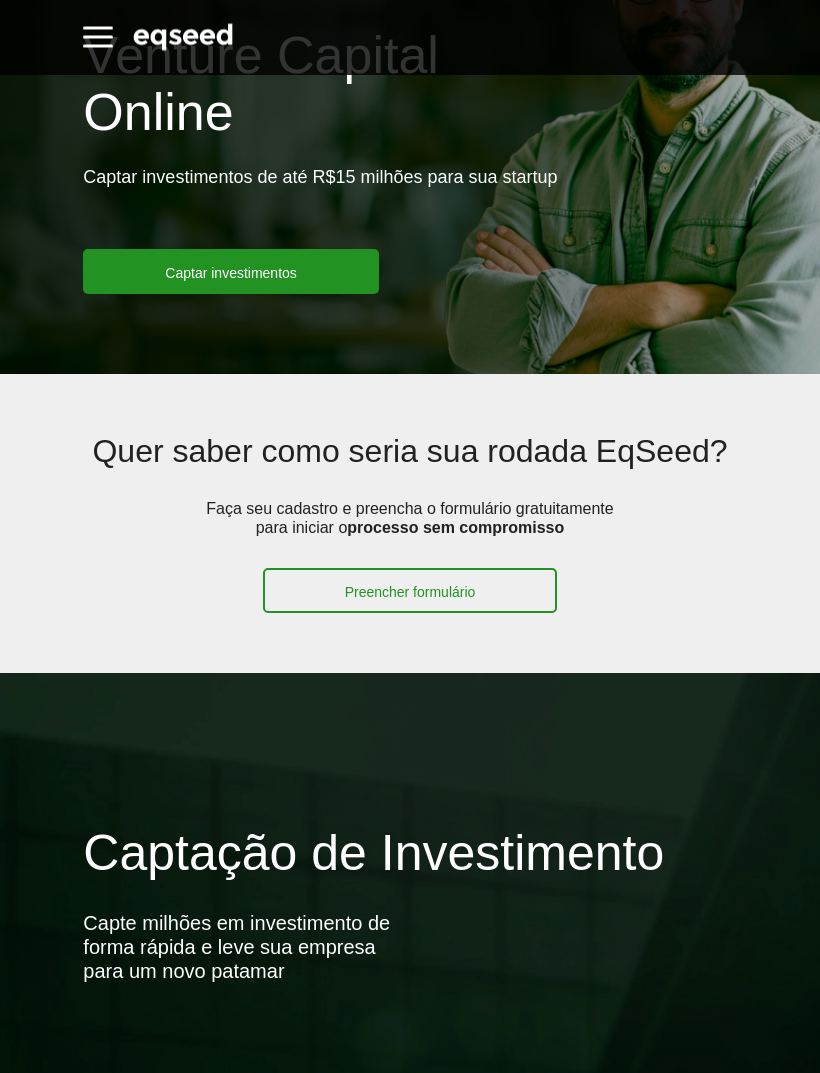 click on "Preencher formulário" at bounding box center [410, 591] 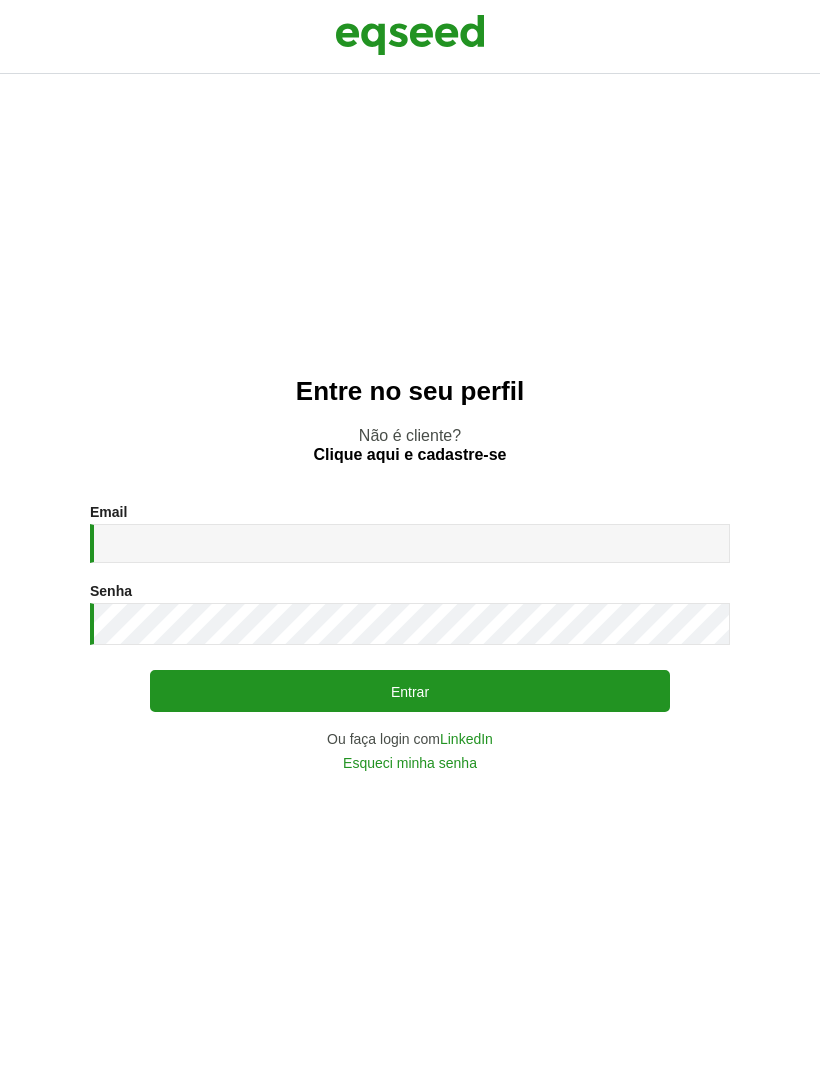 scroll, scrollTop: 0, scrollLeft: 0, axis: both 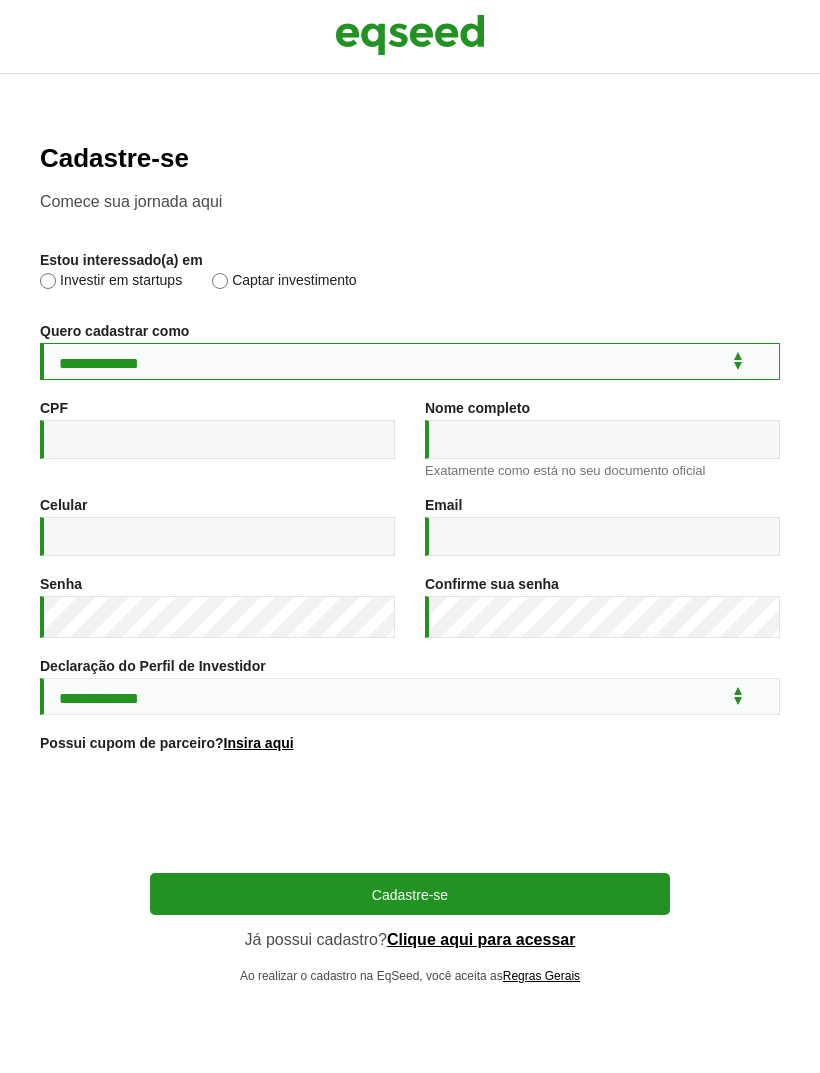 click on "**********" at bounding box center (410, 361) 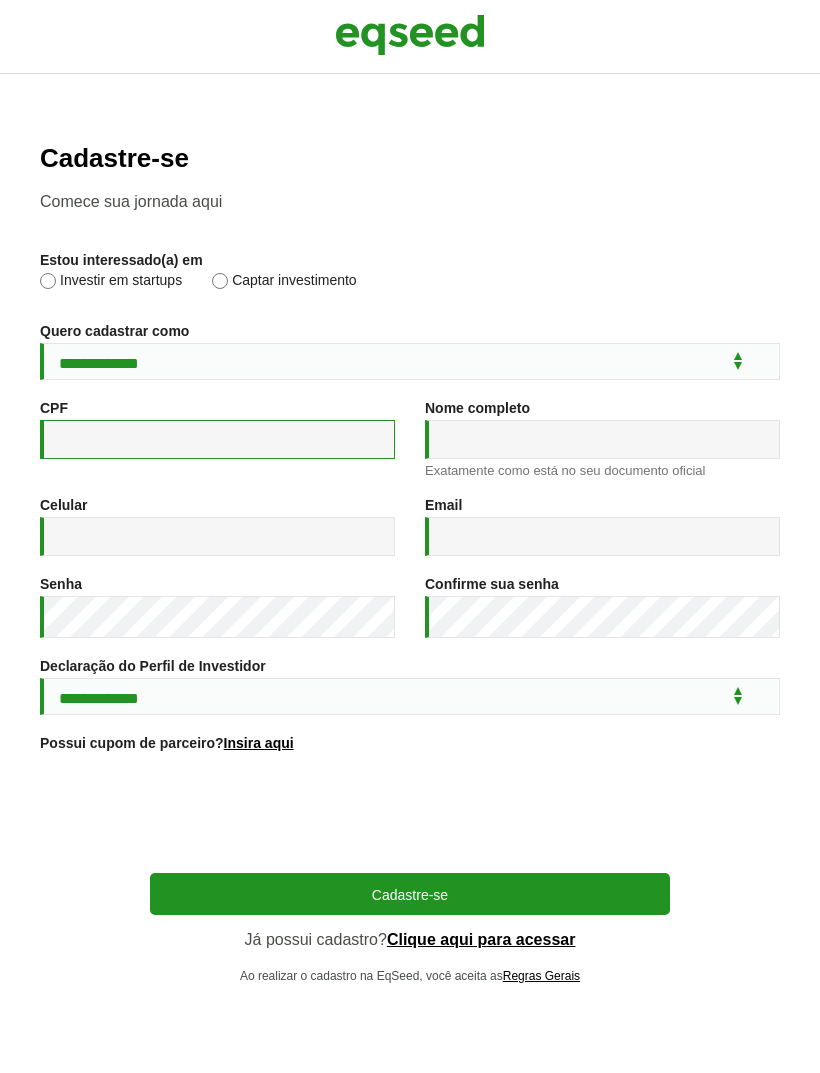 click on "CPF  *" at bounding box center (217, 439) 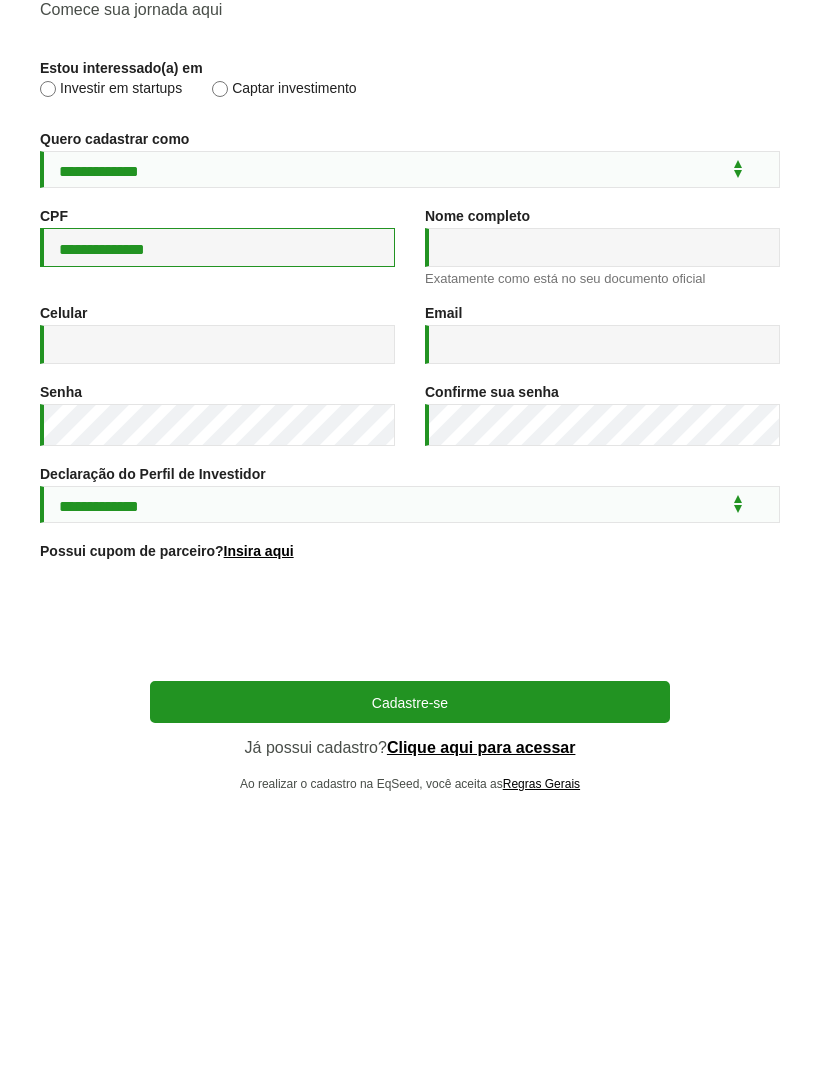 type on "**********" 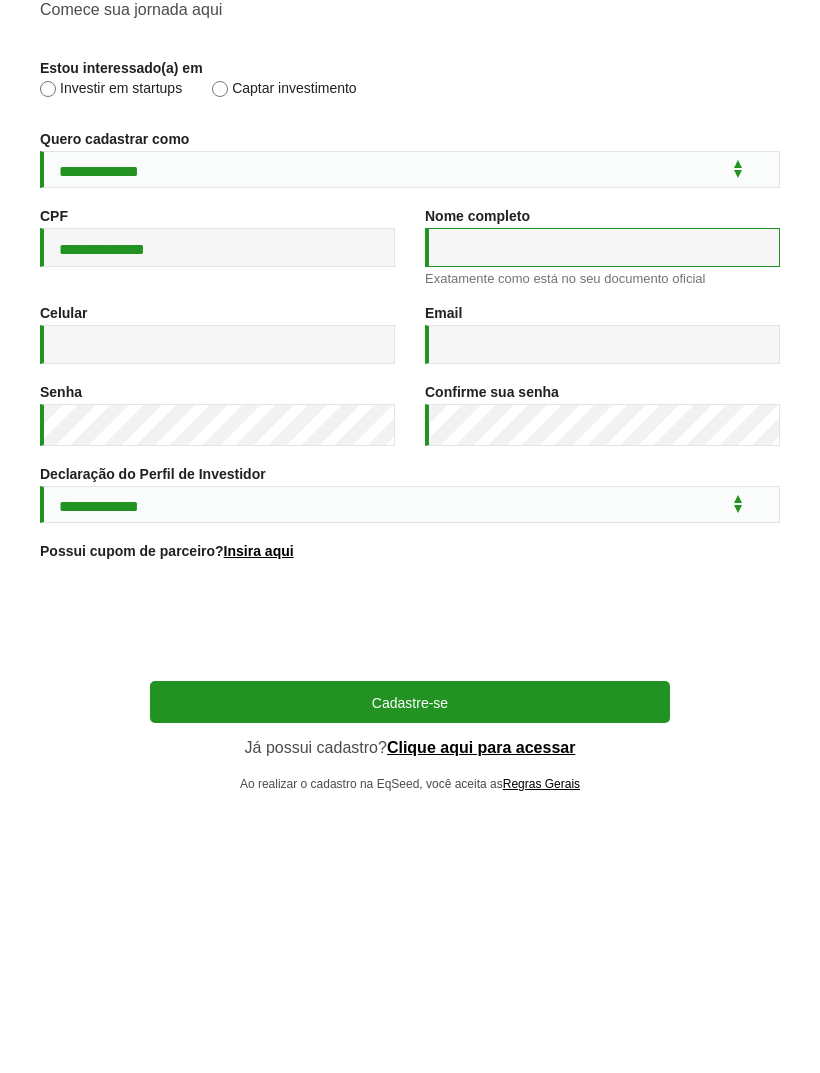 click on "Nome completo  *" at bounding box center [602, 439] 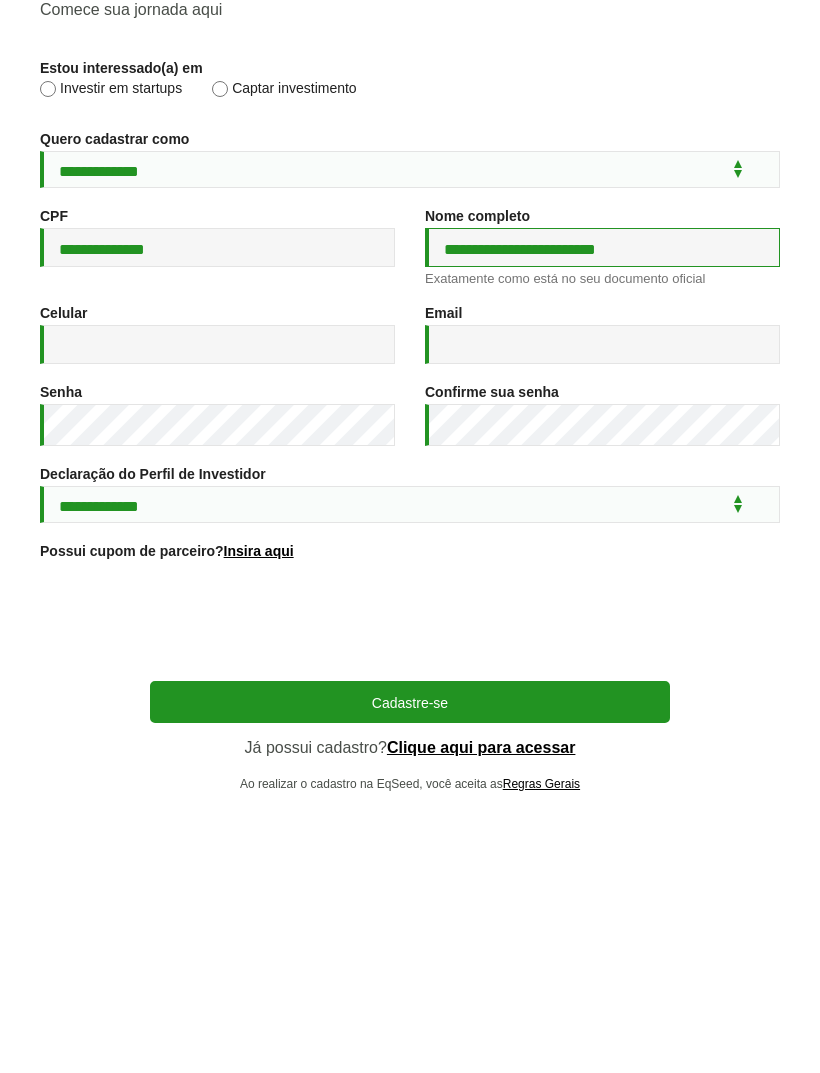 click on "**********" at bounding box center (602, 439) 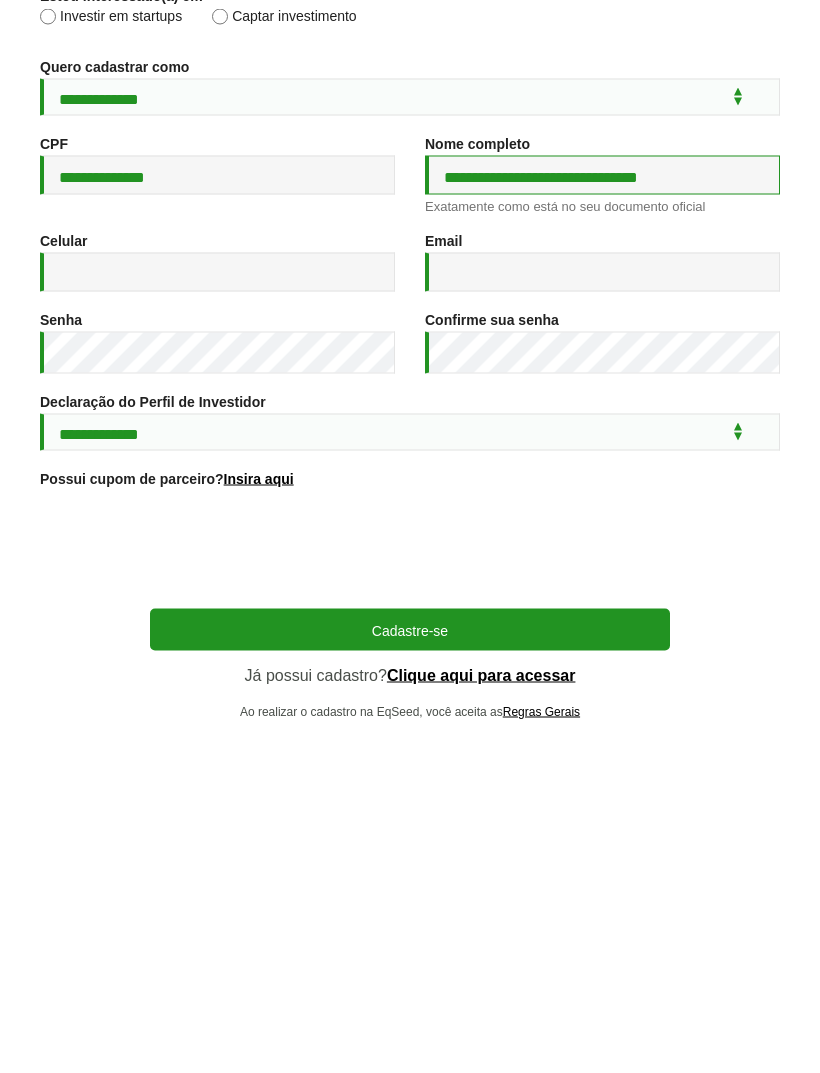 type on "**********" 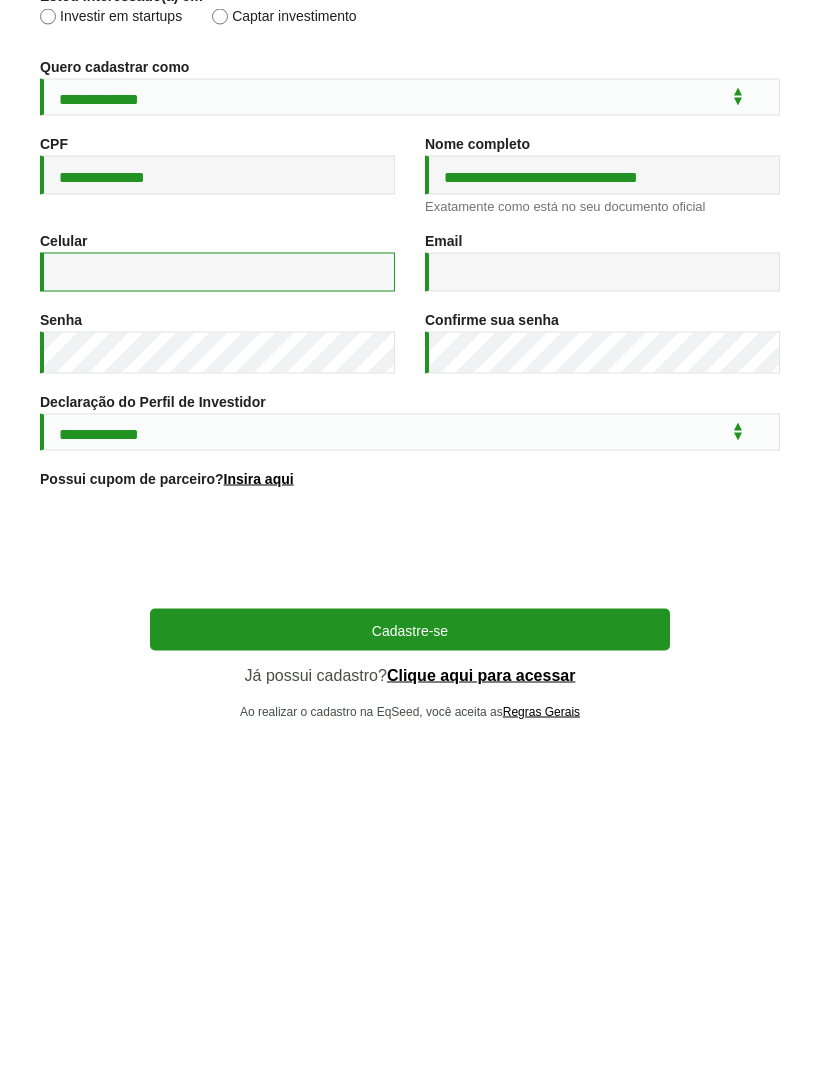 click on "Celular  *" at bounding box center (217, 536) 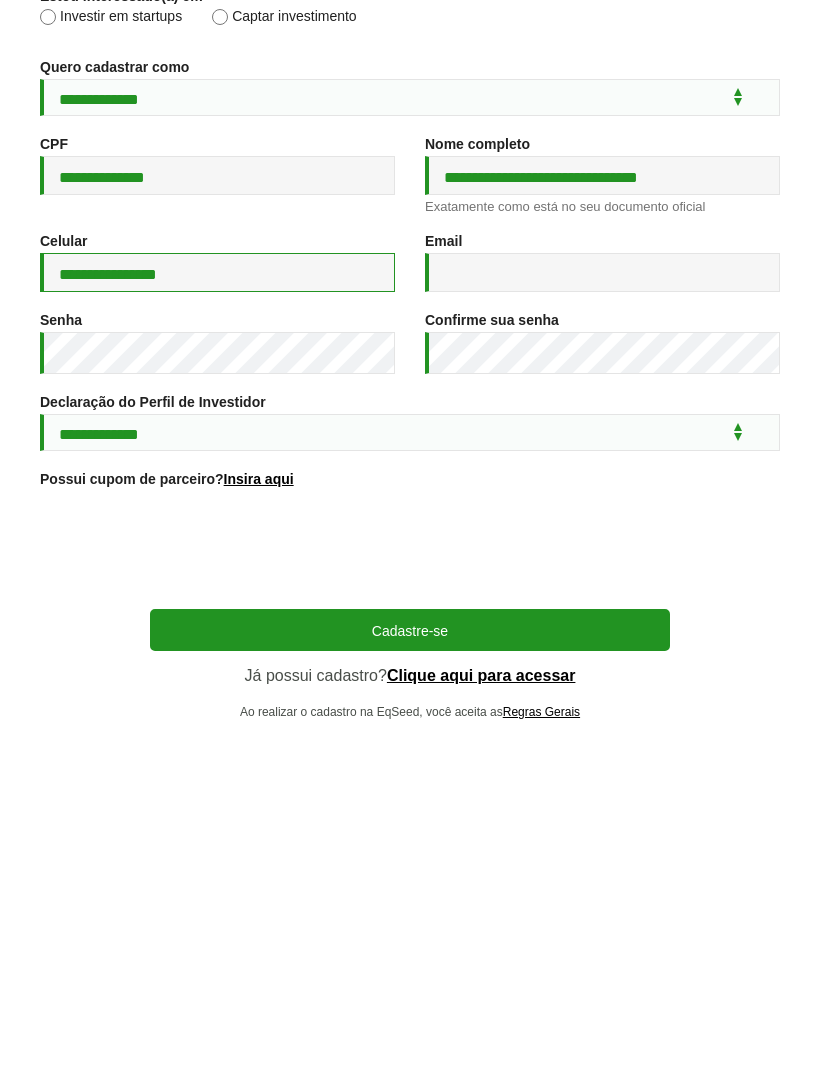 type on "**********" 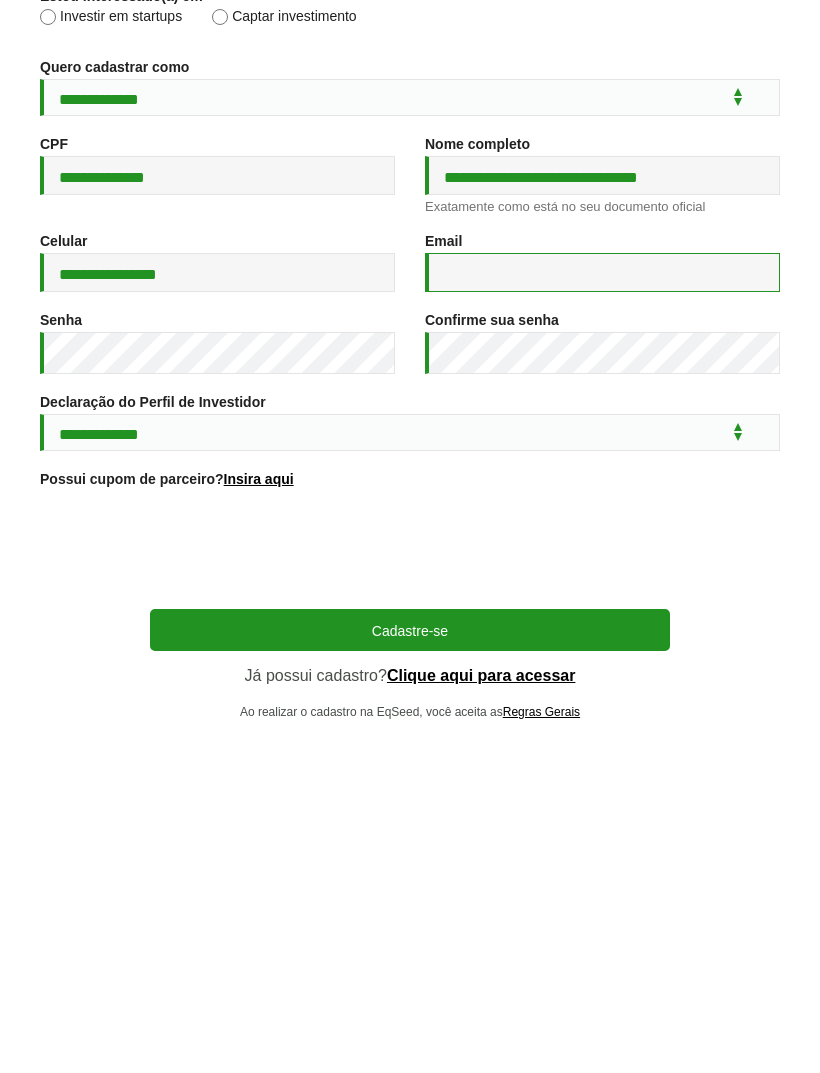click on "Email  *" at bounding box center (602, 536) 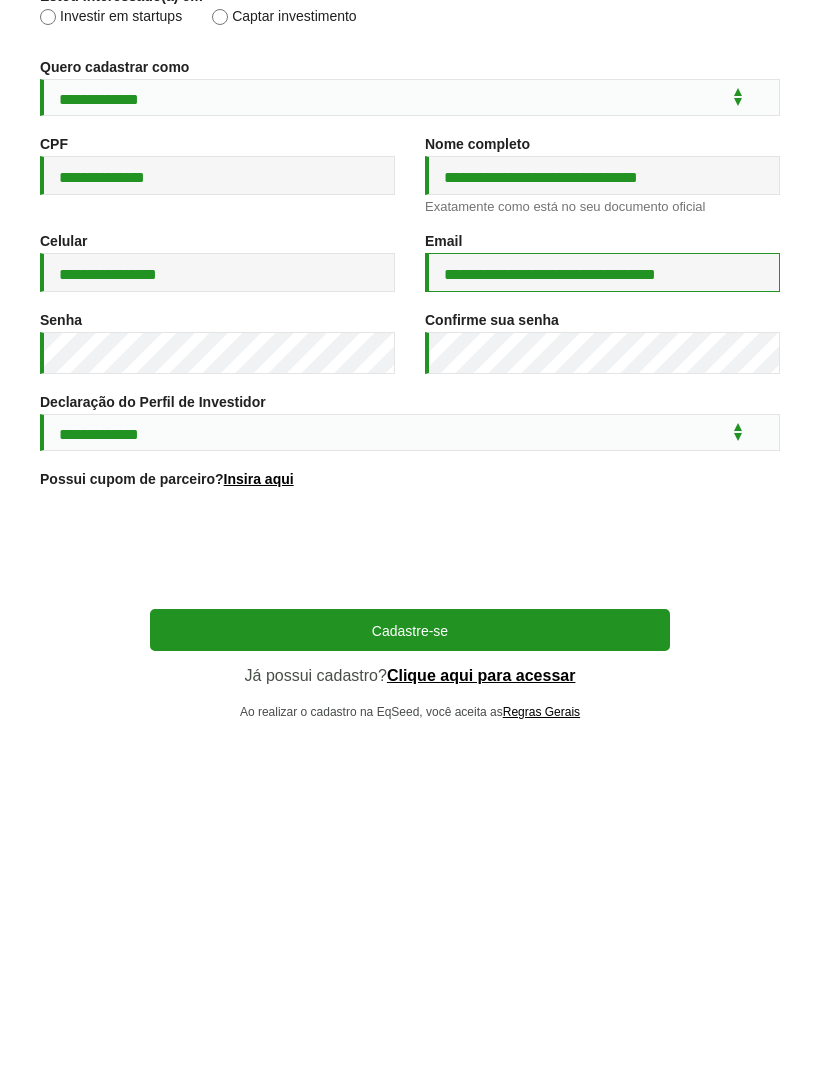 type on "**********" 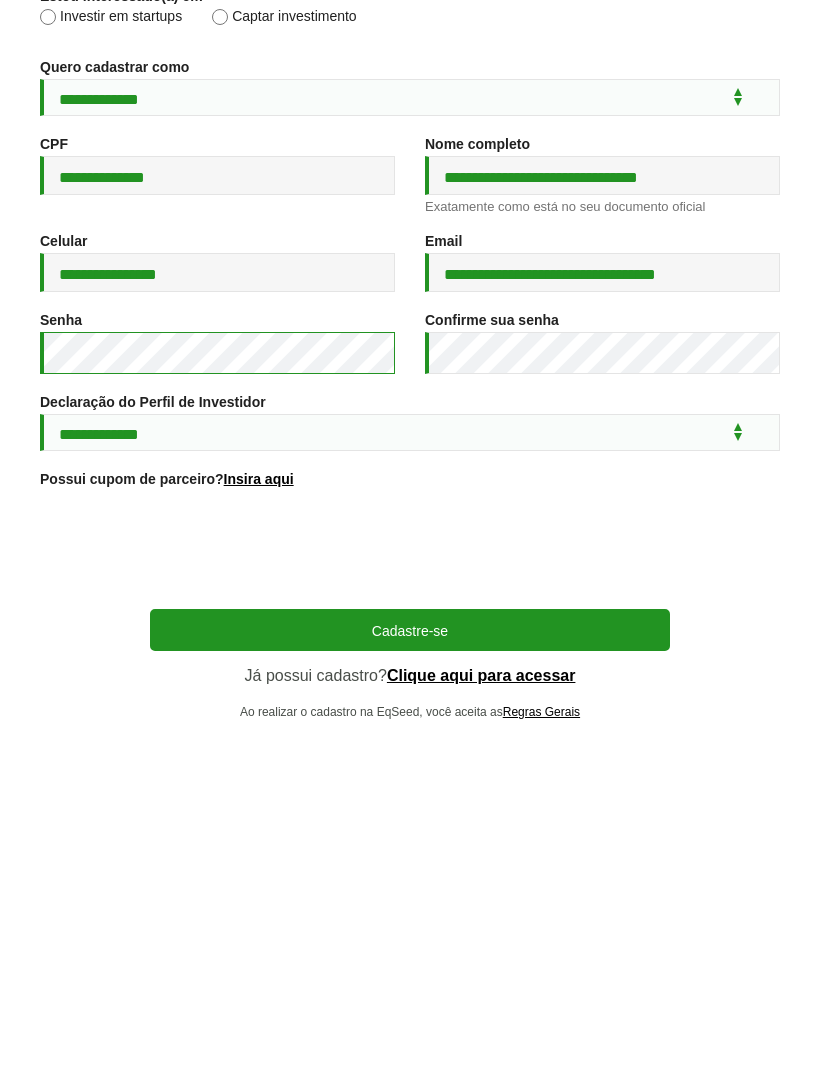 scroll, scrollTop: 65, scrollLeft: 0, axis: vertical 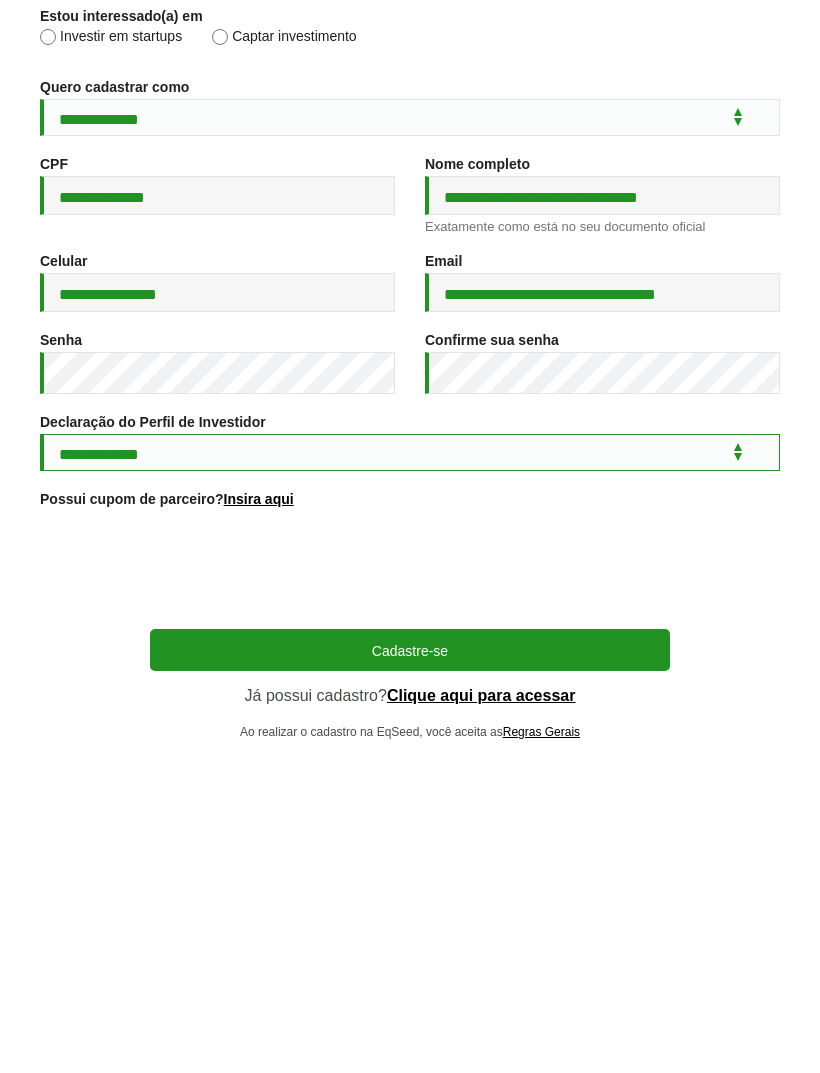 click on "**********" at bounding box center (410, 696) 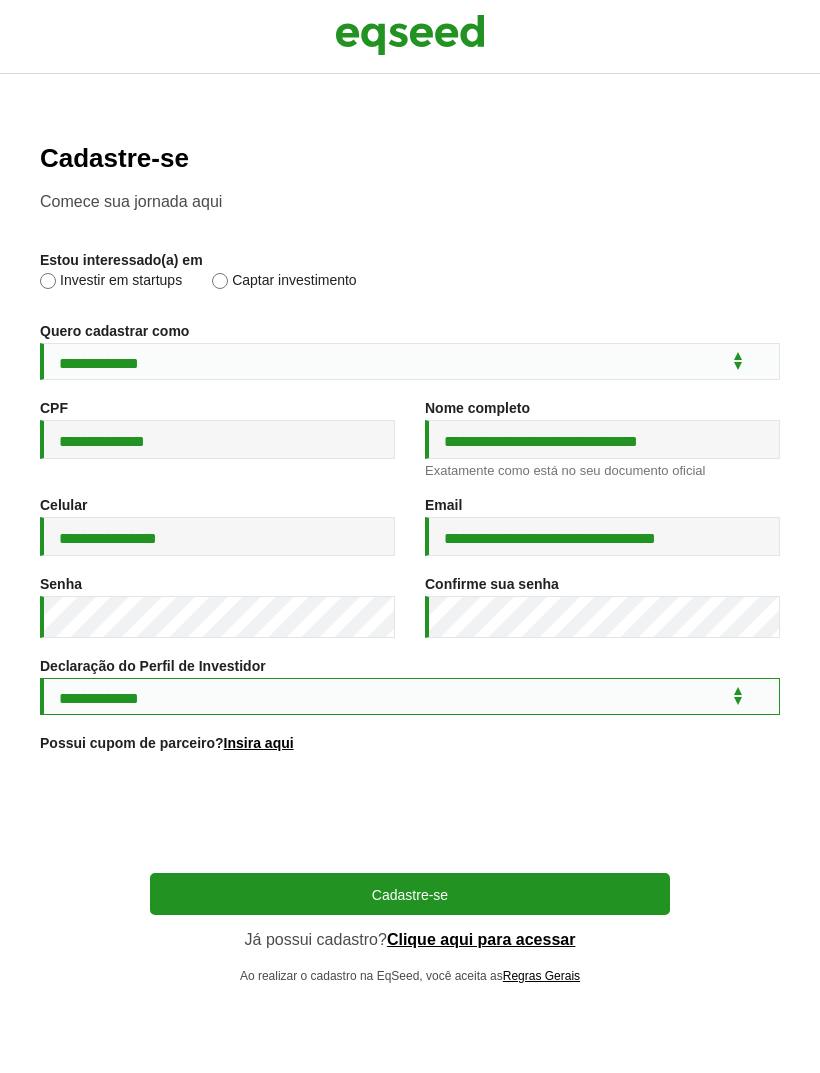 select on "***" 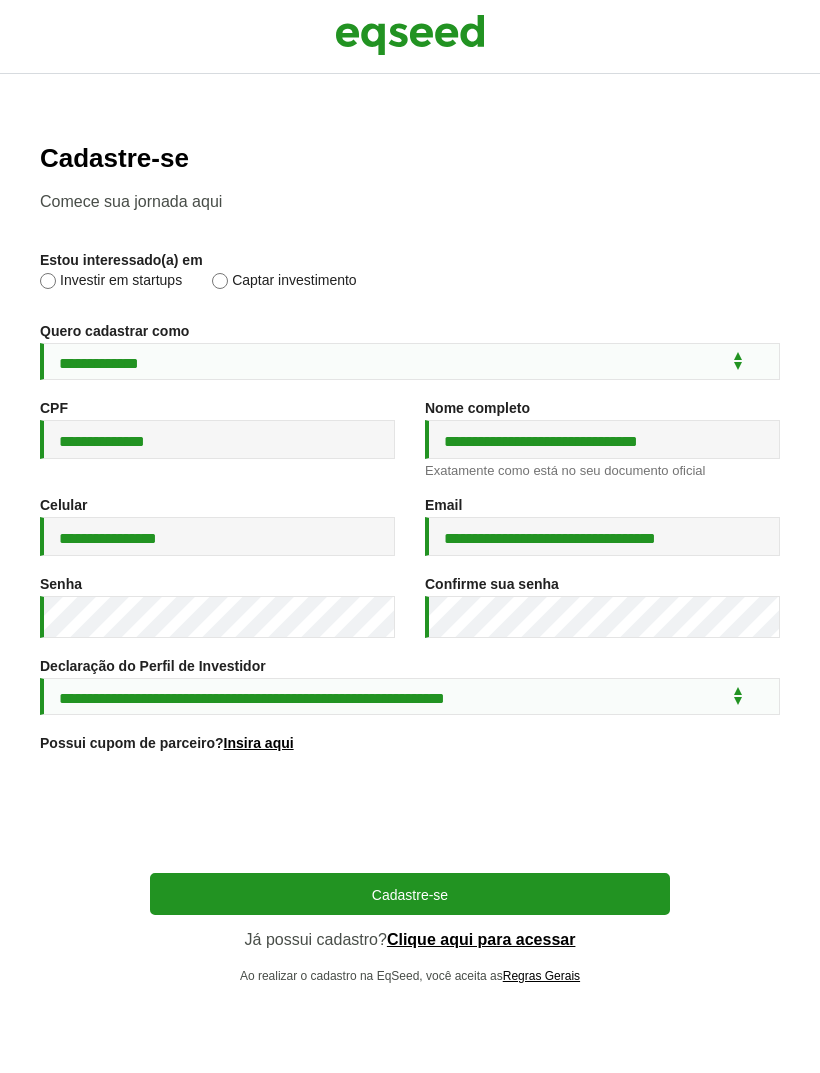 click on "Cadastre-se" at bounding box center [410, 894] 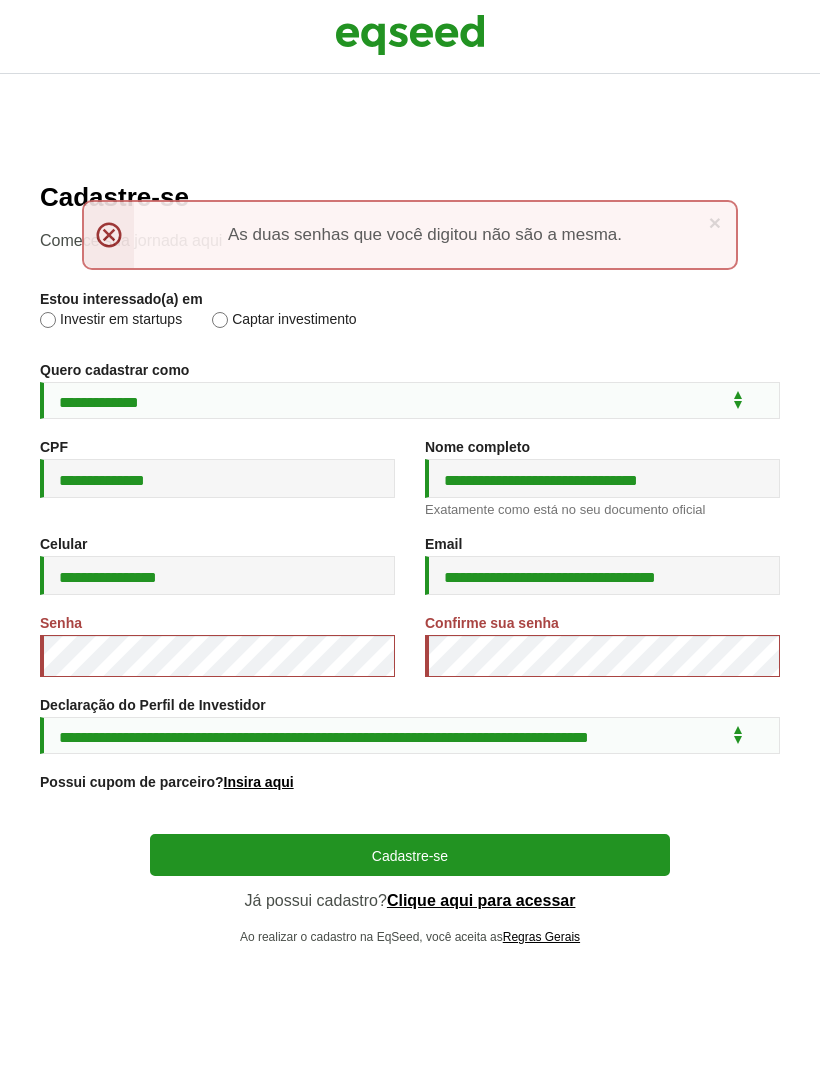 scroll, scrollTop: 0, scrollLeft: 0, axis: both 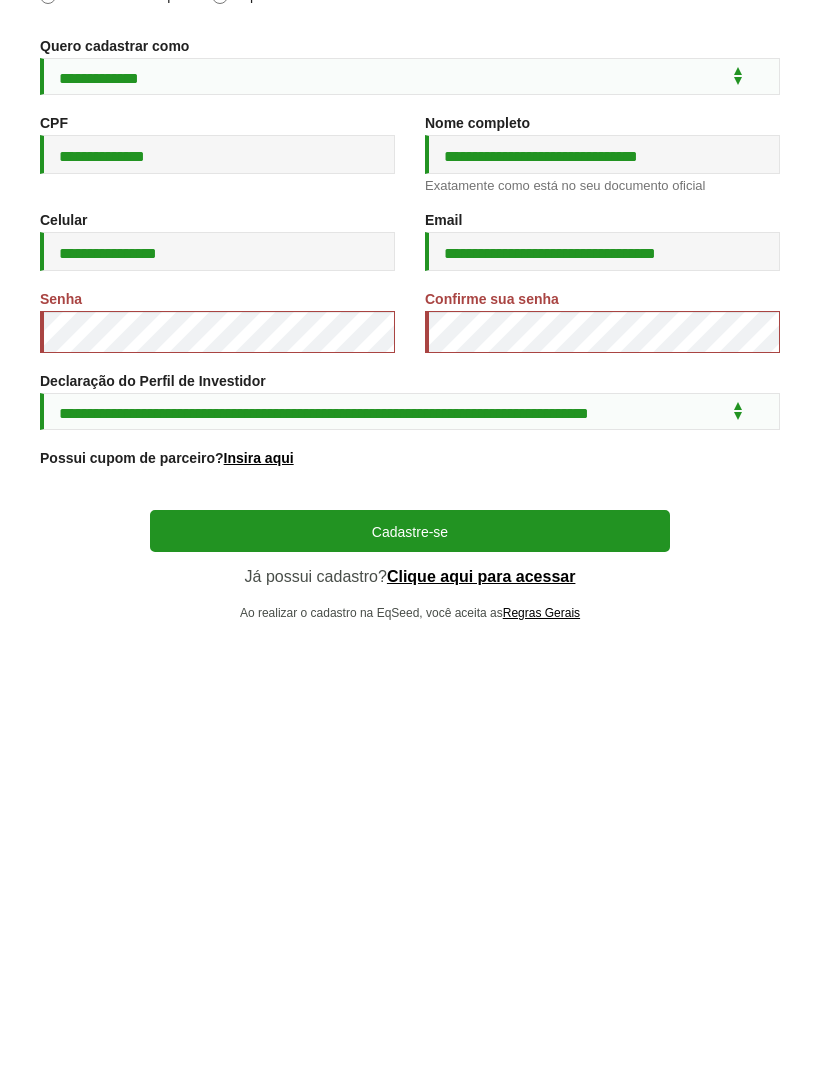 click on "Cadastre-se" at bounding box center [410, 855] 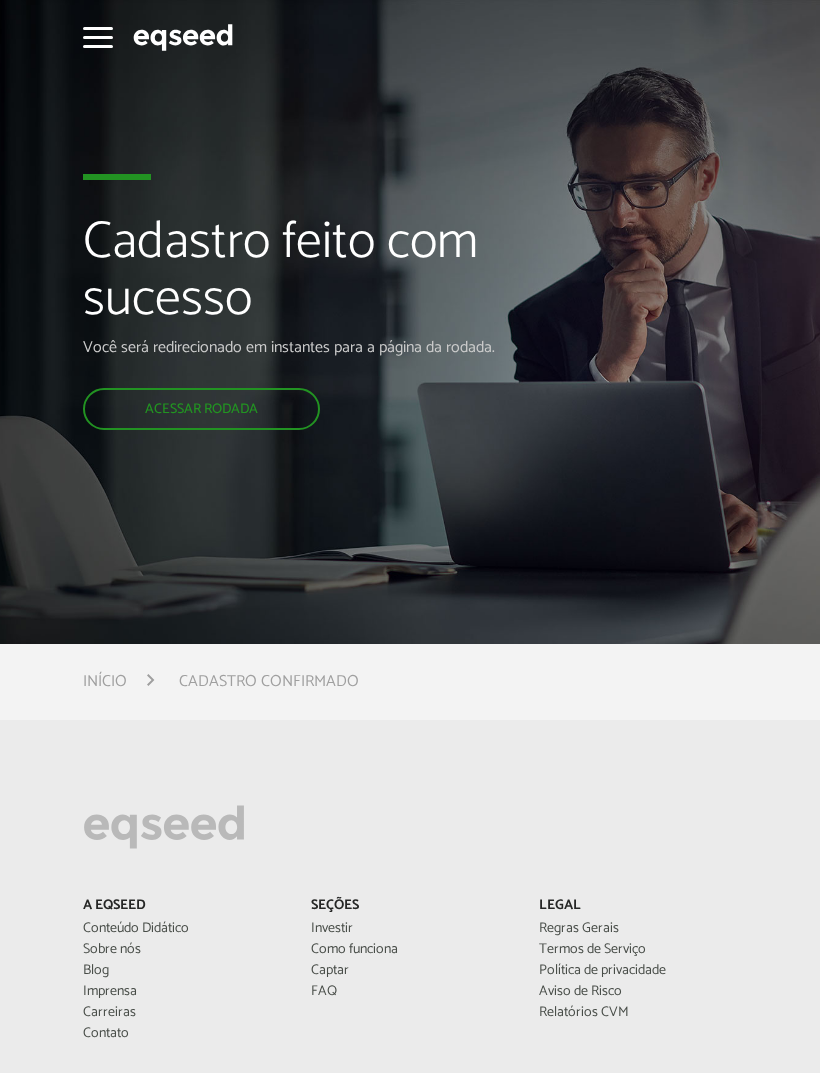 scroll, scrollTop: 0, scrollLeft: 0, axis: both 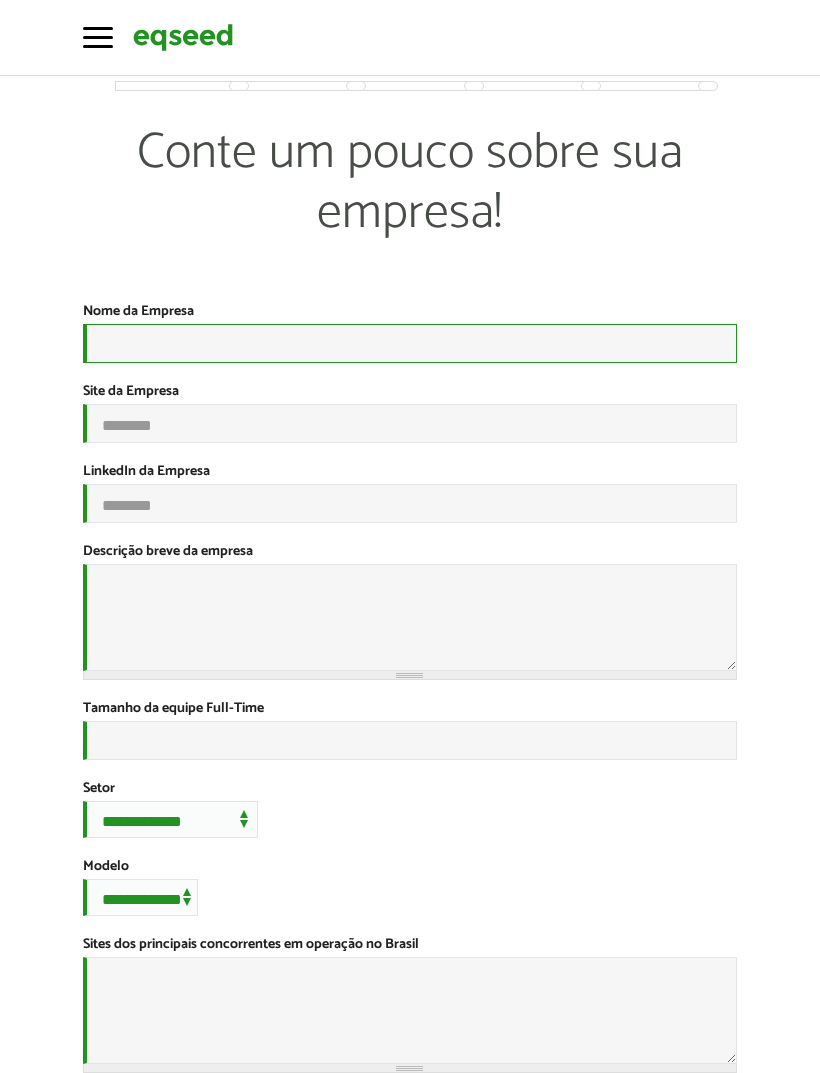 click on "Nome da Empresa  *" at bounding box center [409, 343] 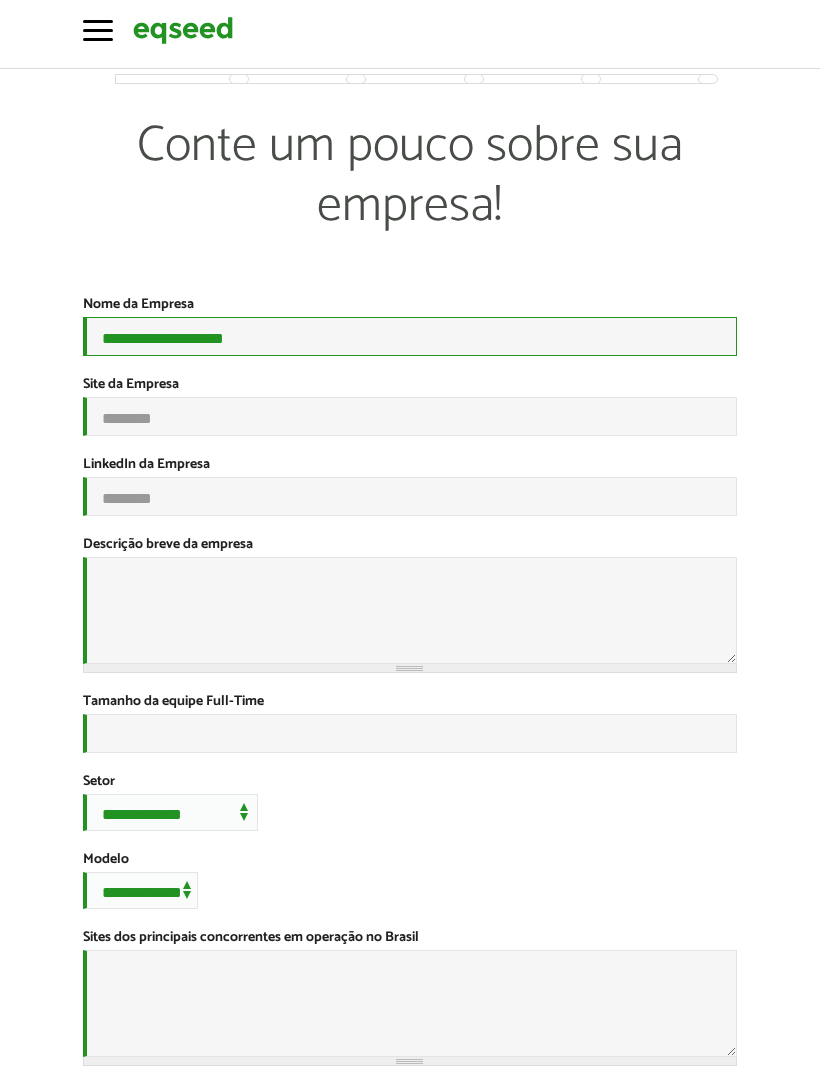 click on "**********" at bounding box center (409, 343) 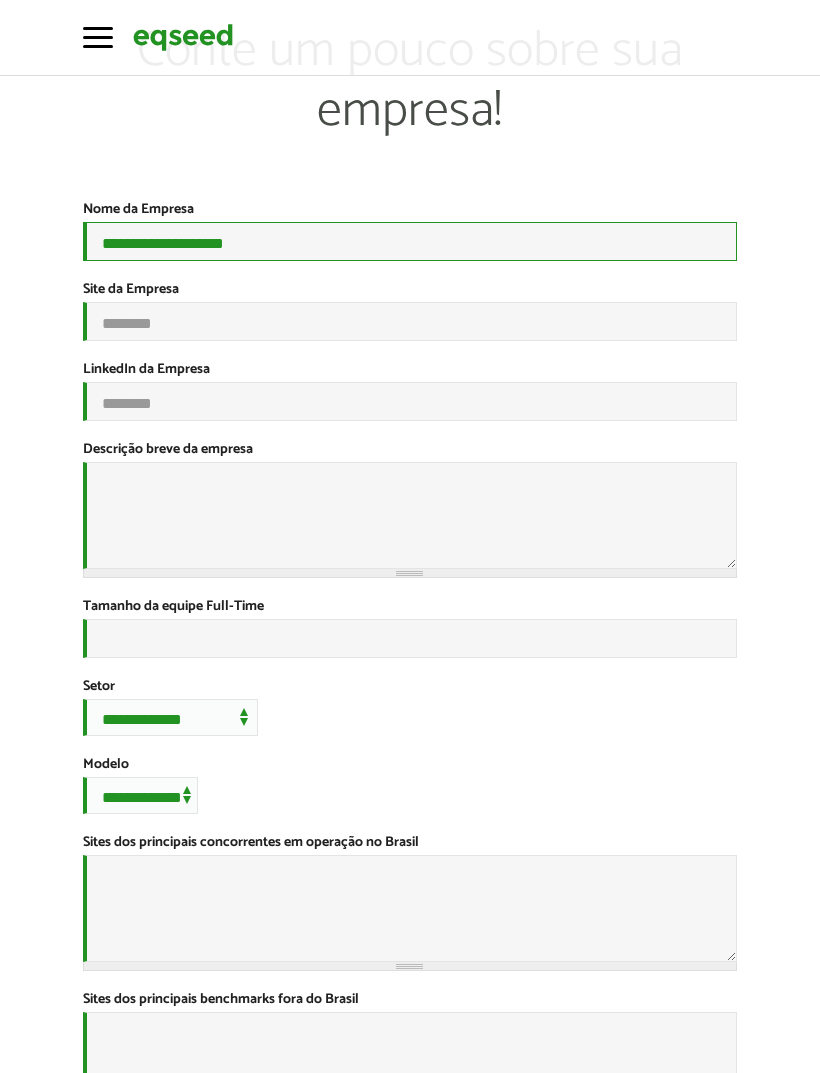 scroll, scrollTop: 101, scrollLeft: 0, axis: vertical 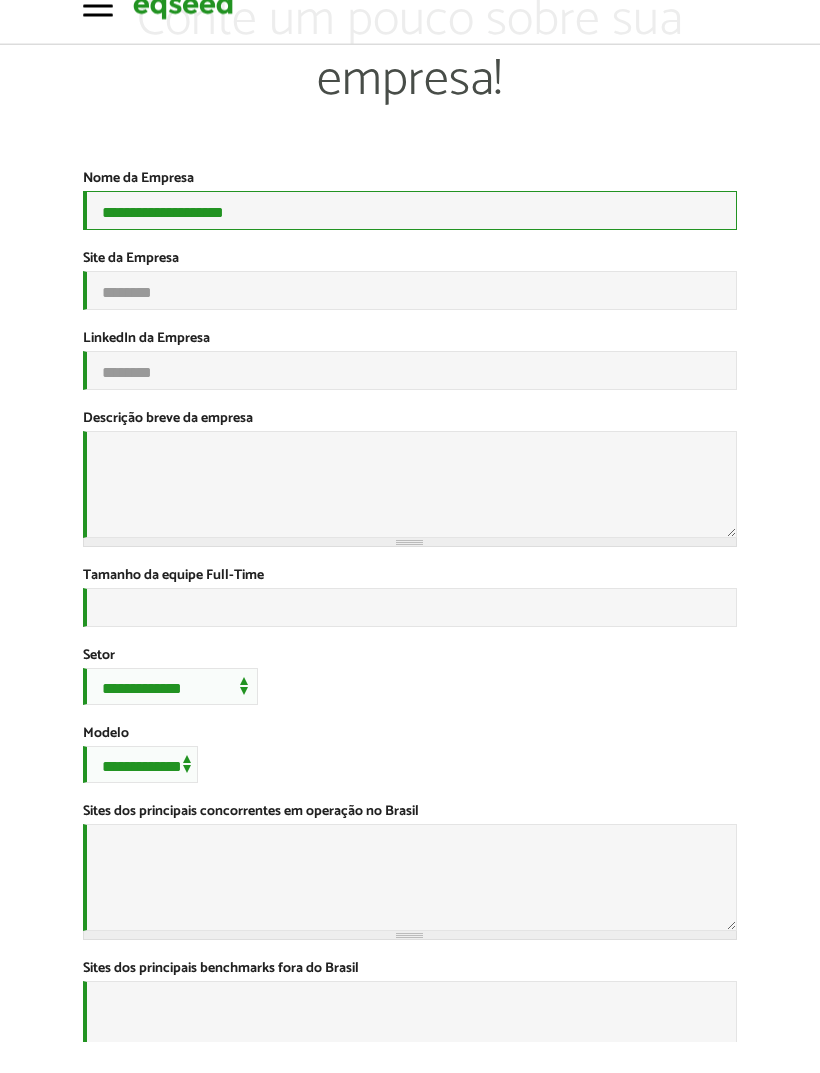 type on "**********" 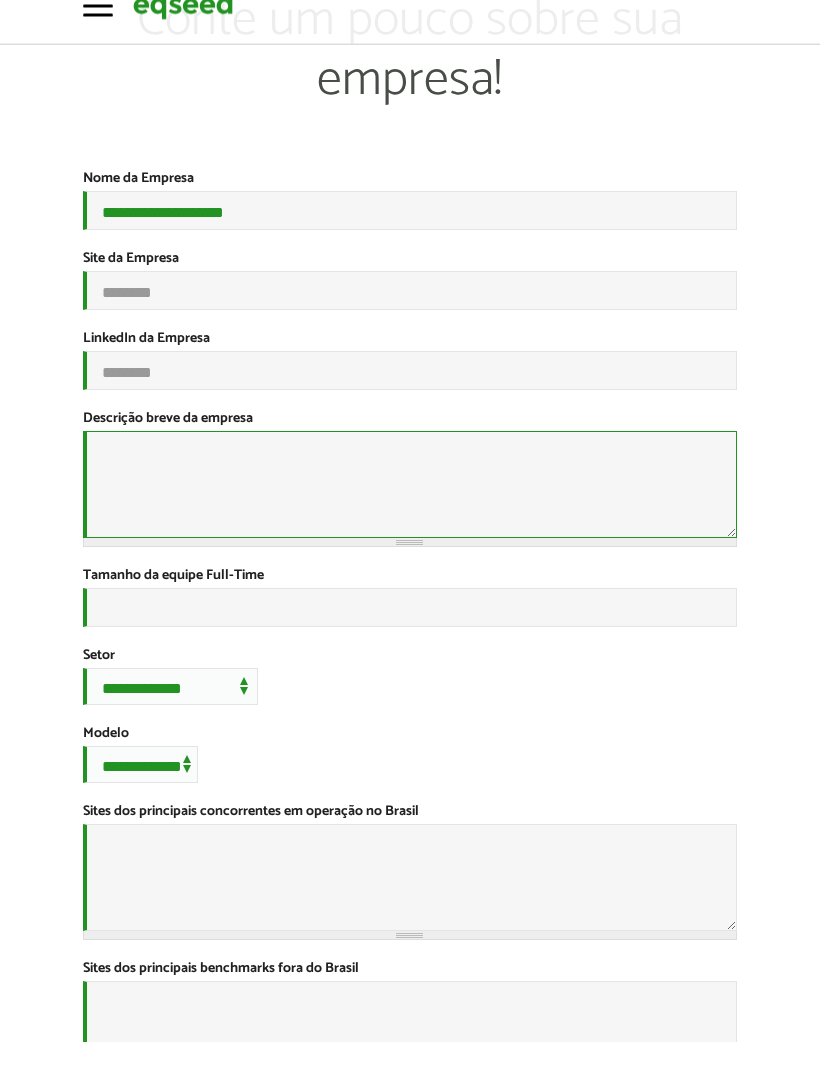 click on "Descrição breve da empresa  *" at bounding box center [409, 516] 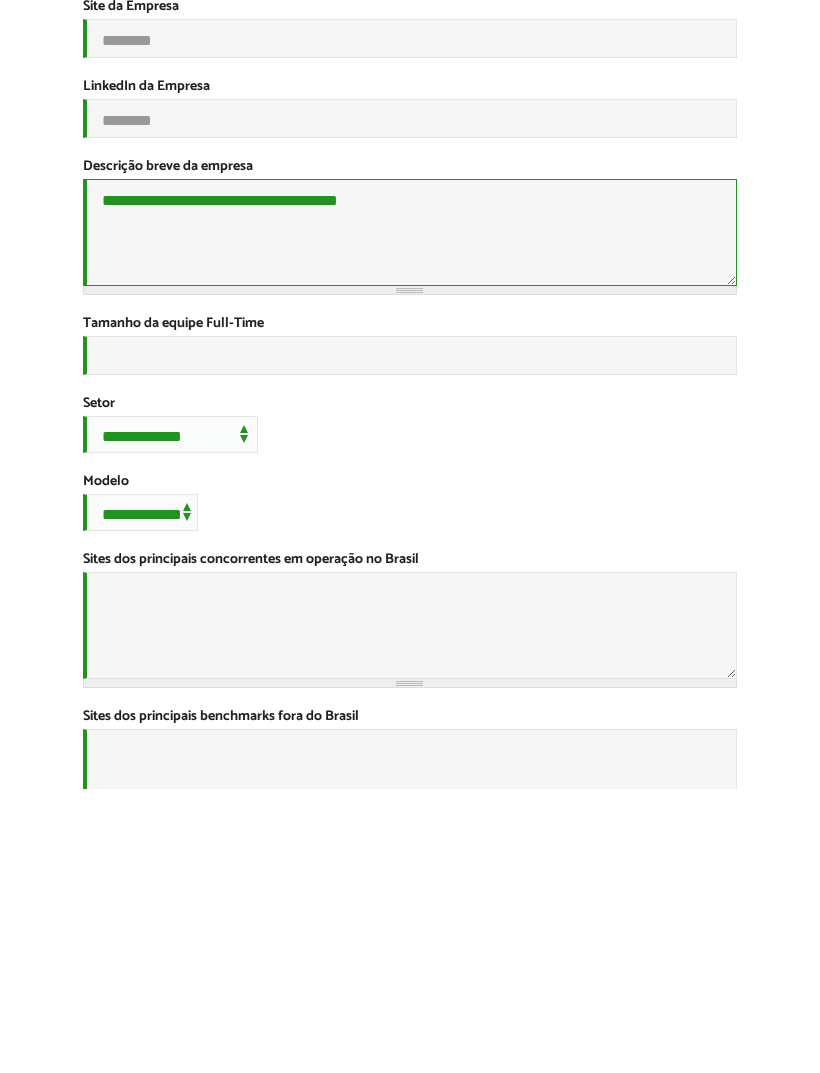 type on "**********" 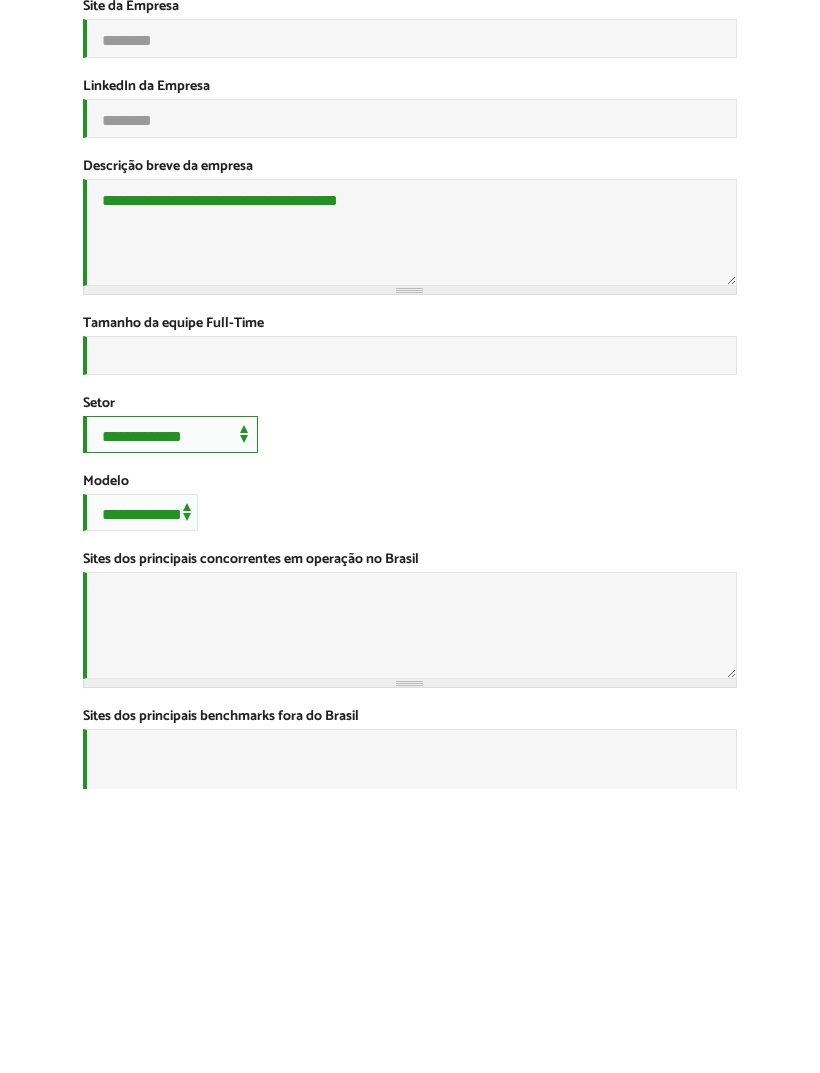 click on "**********" at bounding box center [170, 718] 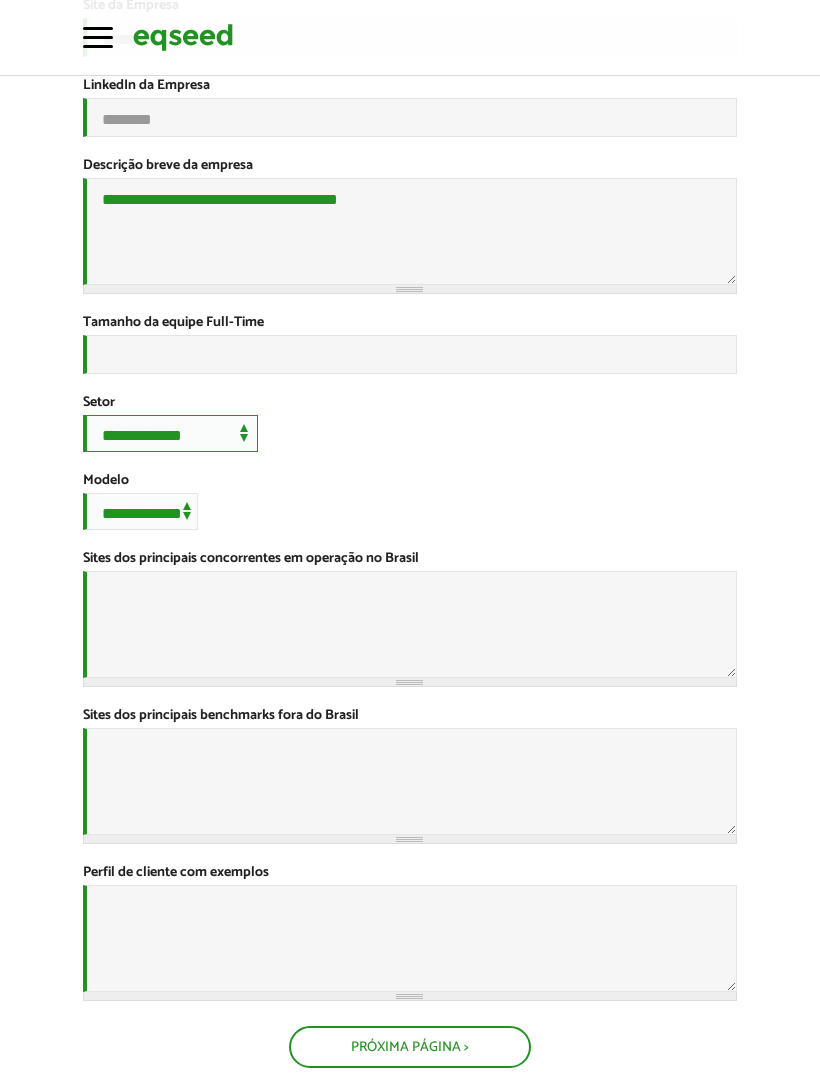 select on "**********" 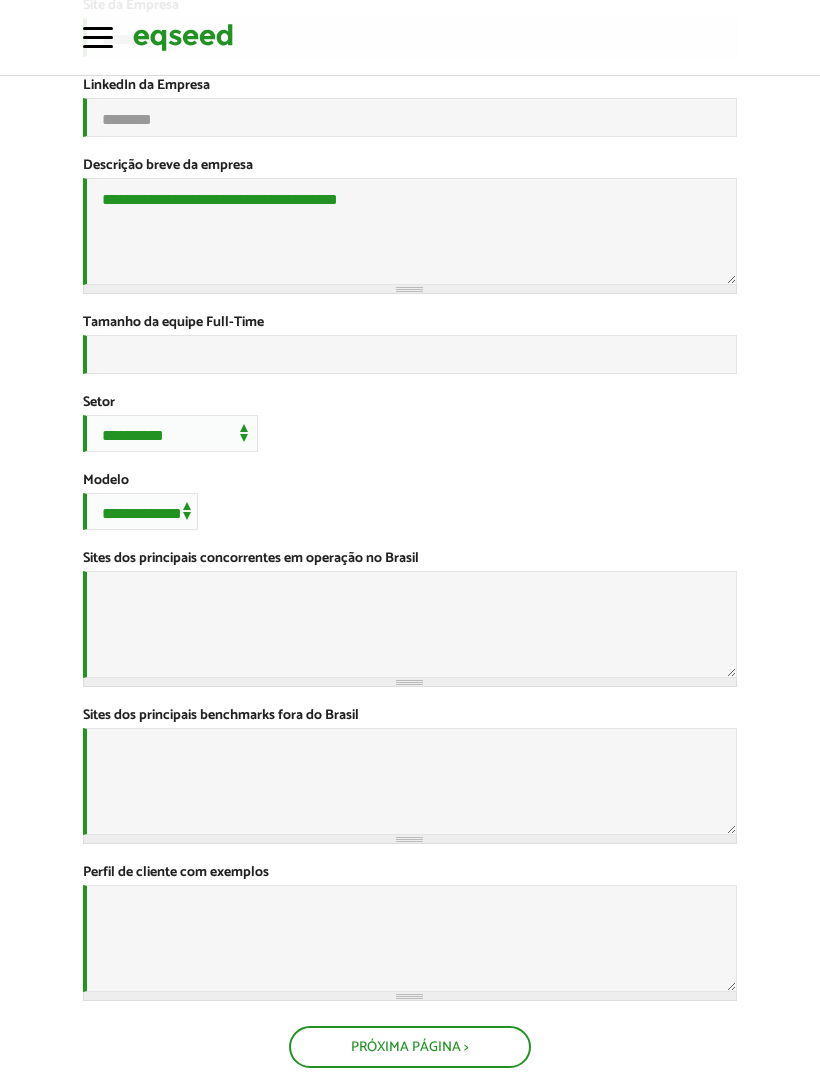 click on "Sites dos principais concorrentes em operação no Brasil  *" at bounding box center [251, 559] 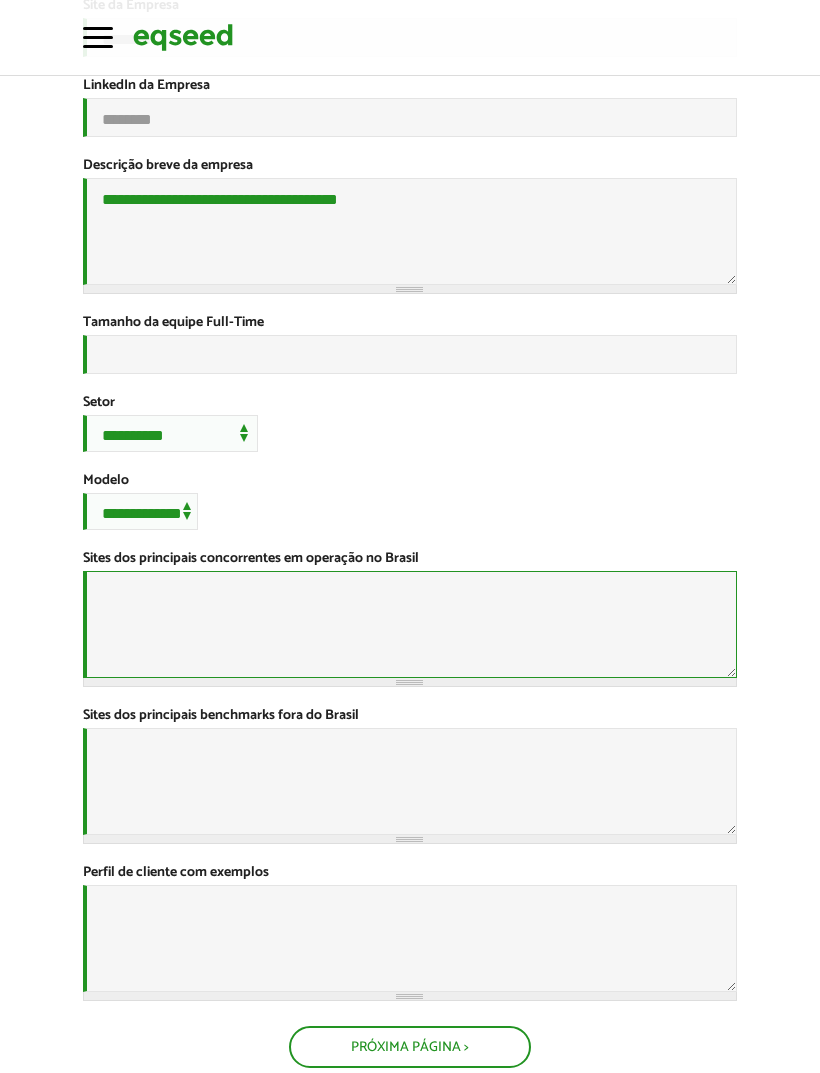 scroll, scrollTop: 385, scrollLeft: 0, axis: vertical 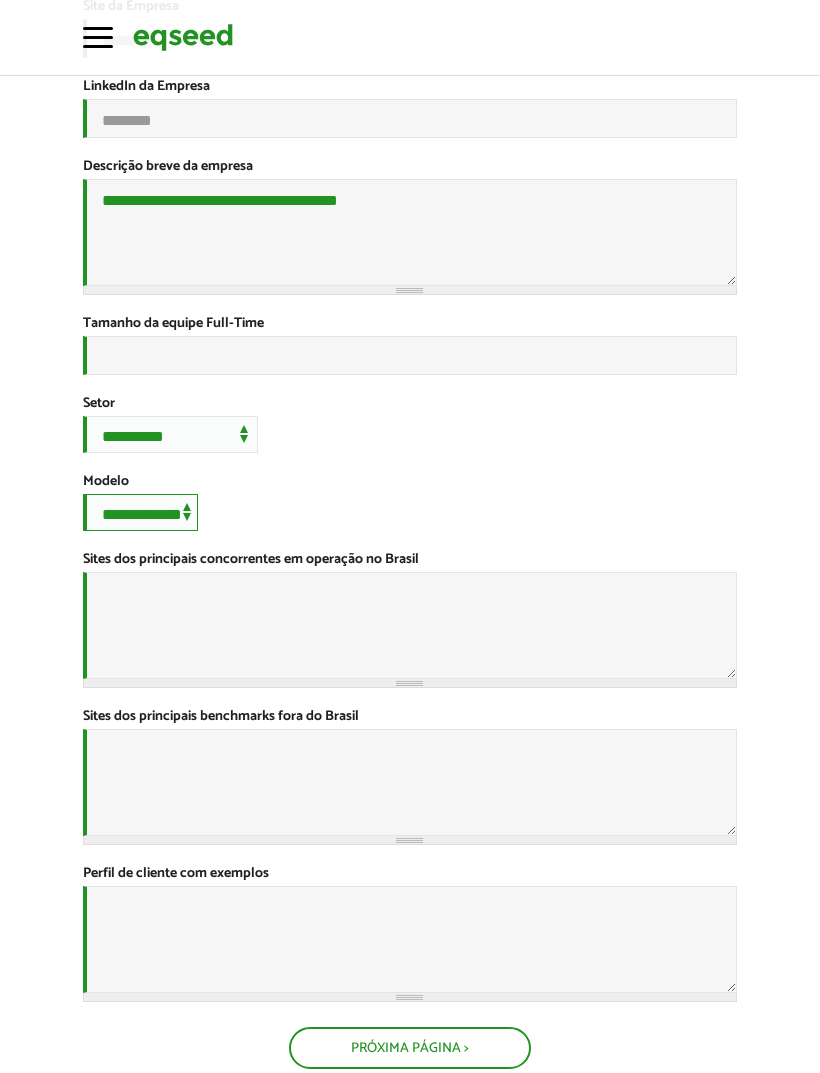 click on "**********" at bounding box center [140, 512] 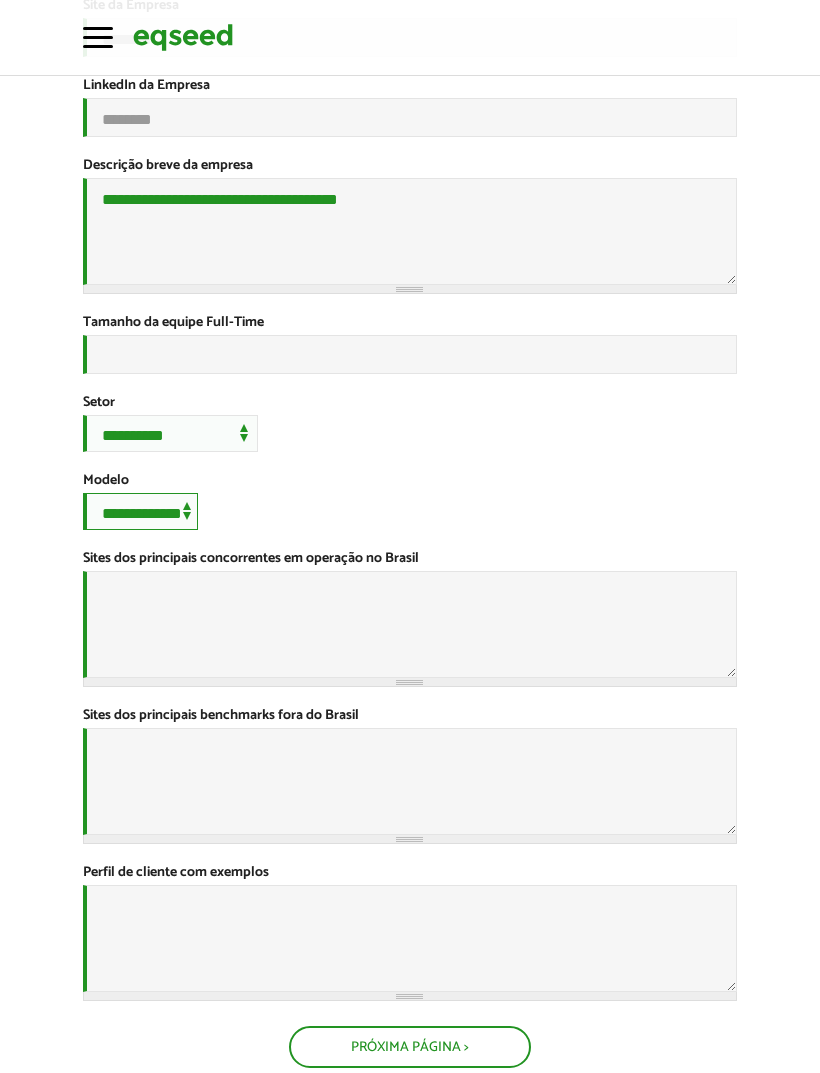 select on "*****" 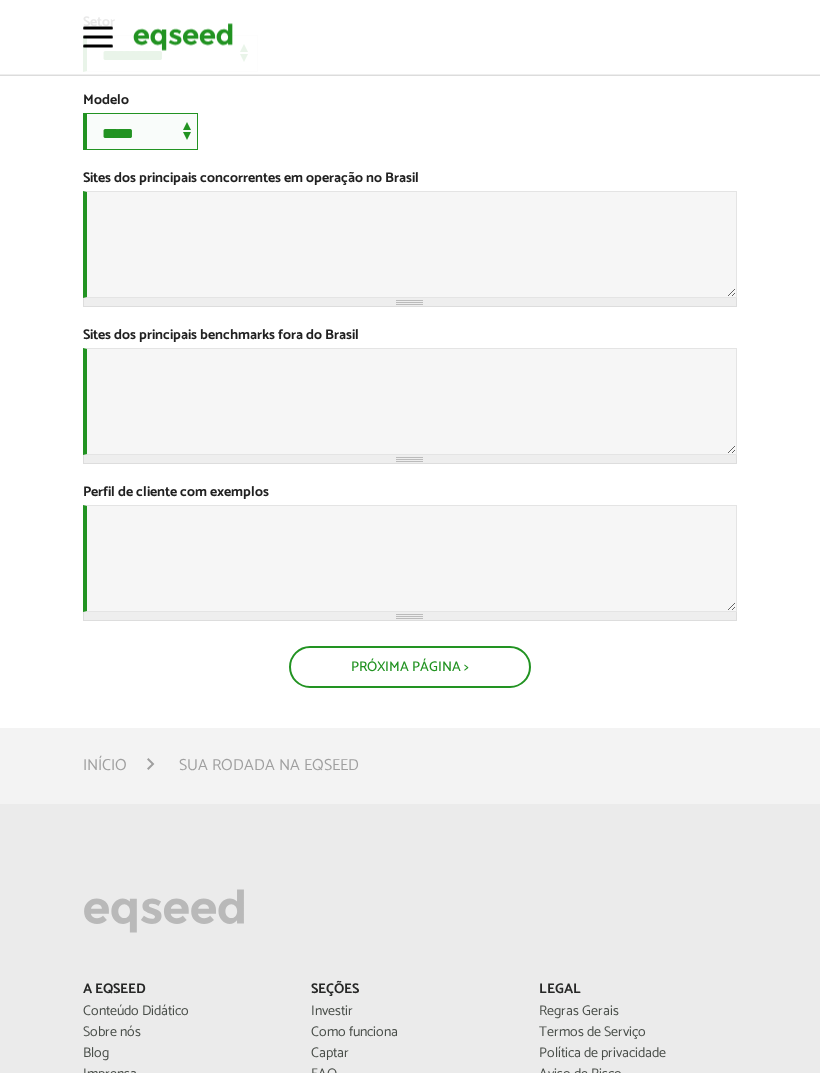 scroll, scrollTop: 818, scrollLeft: 0, axis: vertical 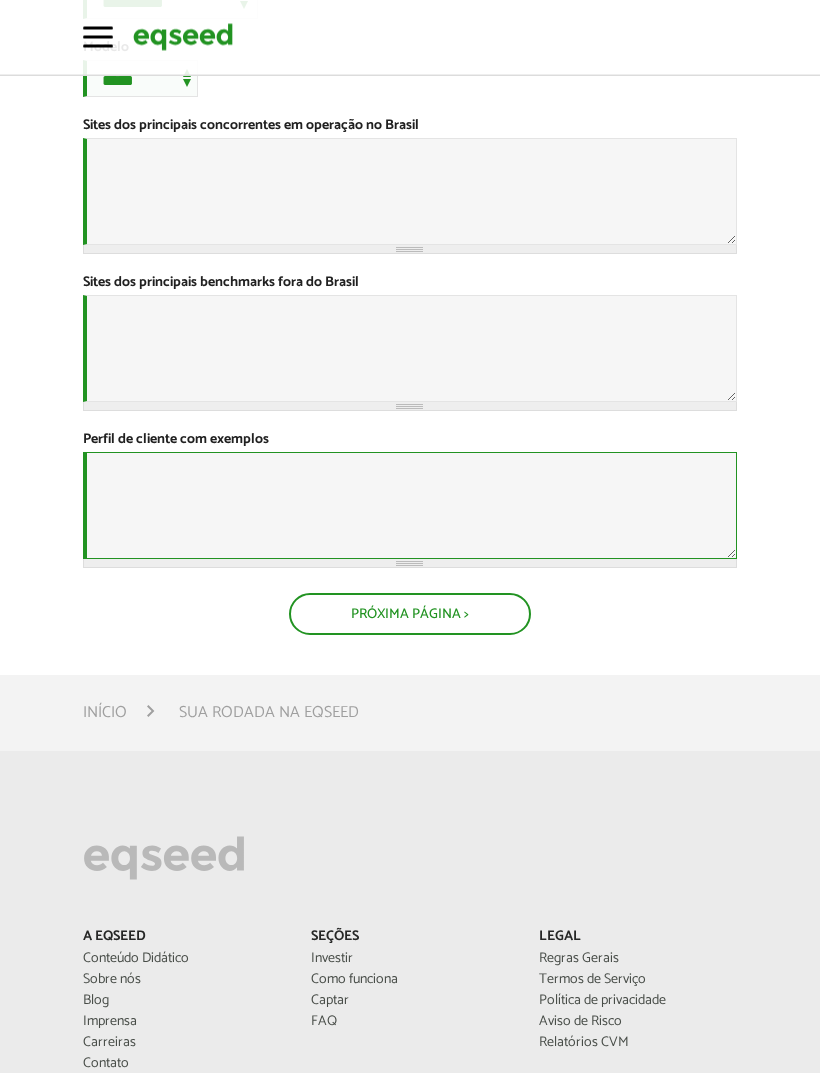 click on "Perfil de cliente com exemplos  *" at bounding box center (409, 506) 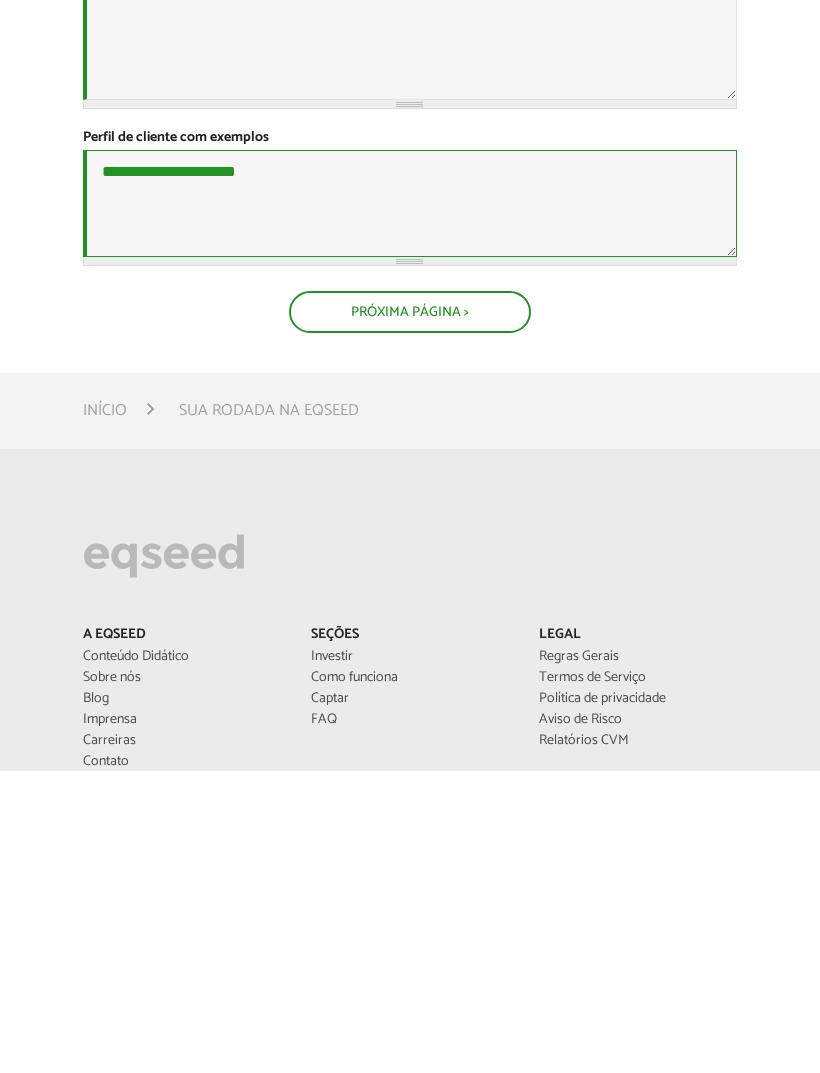 type on "**********" 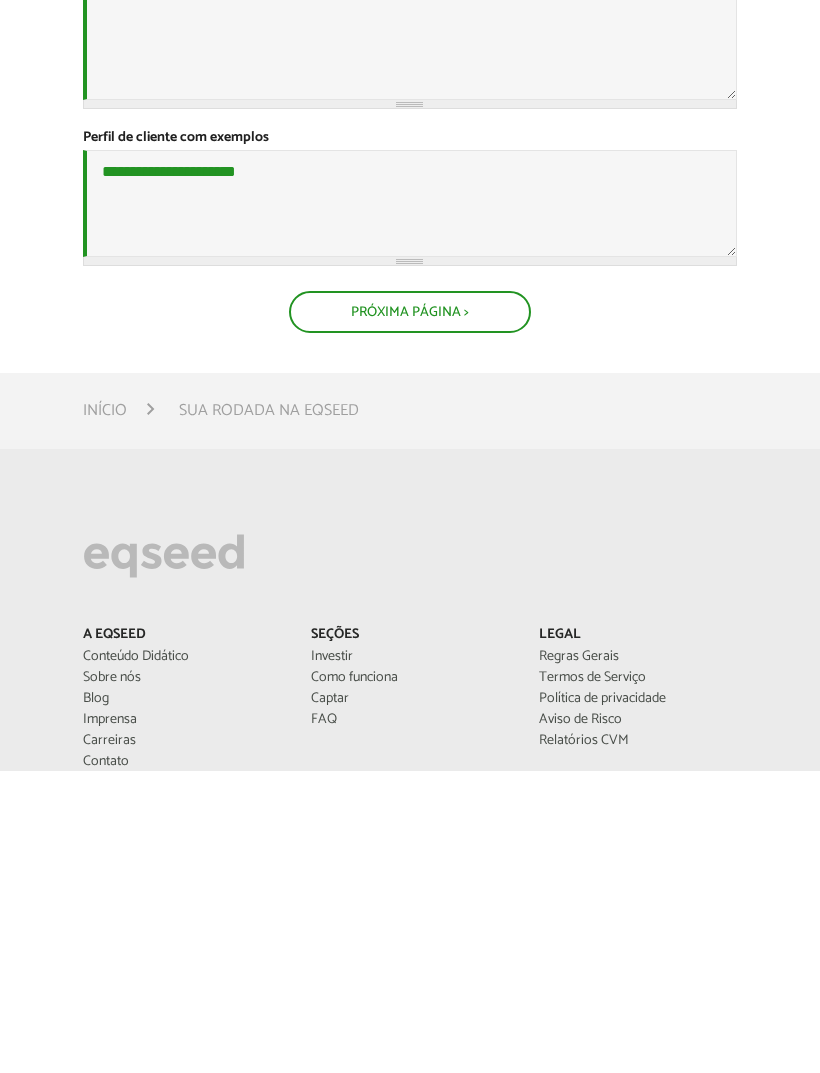 click on "Próxima Página >" at bounding box center (410, 615) 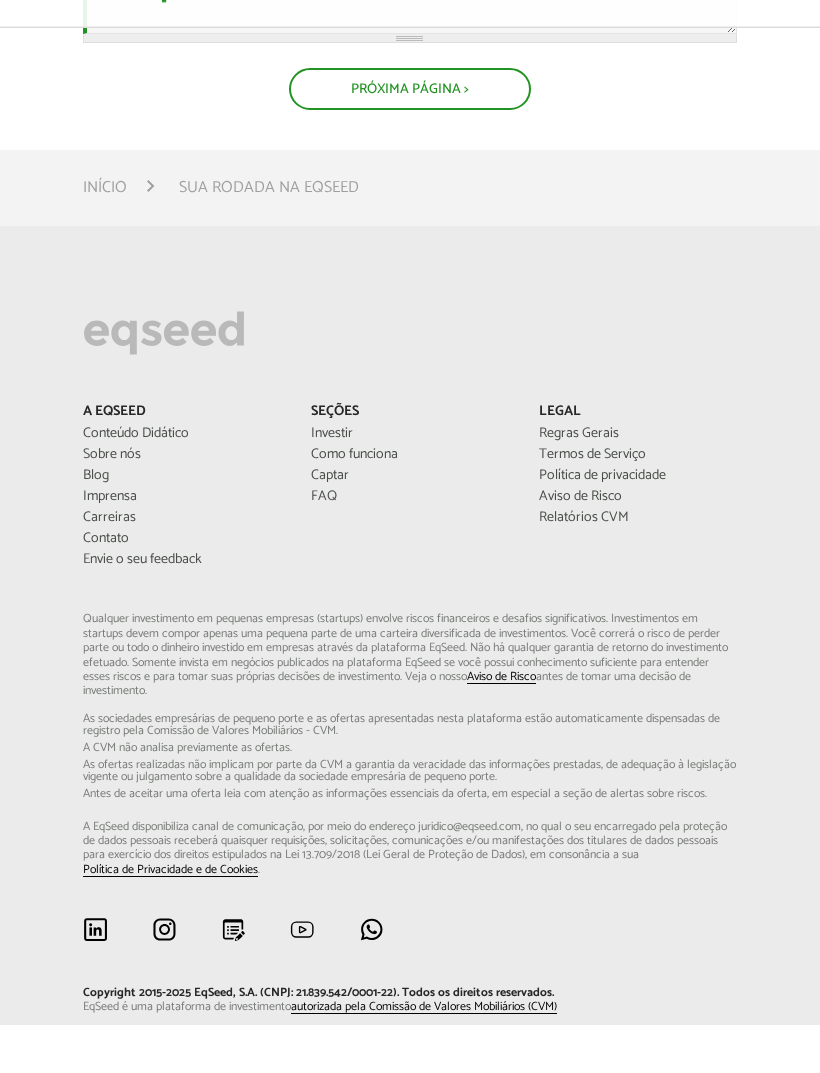 type on "**********" 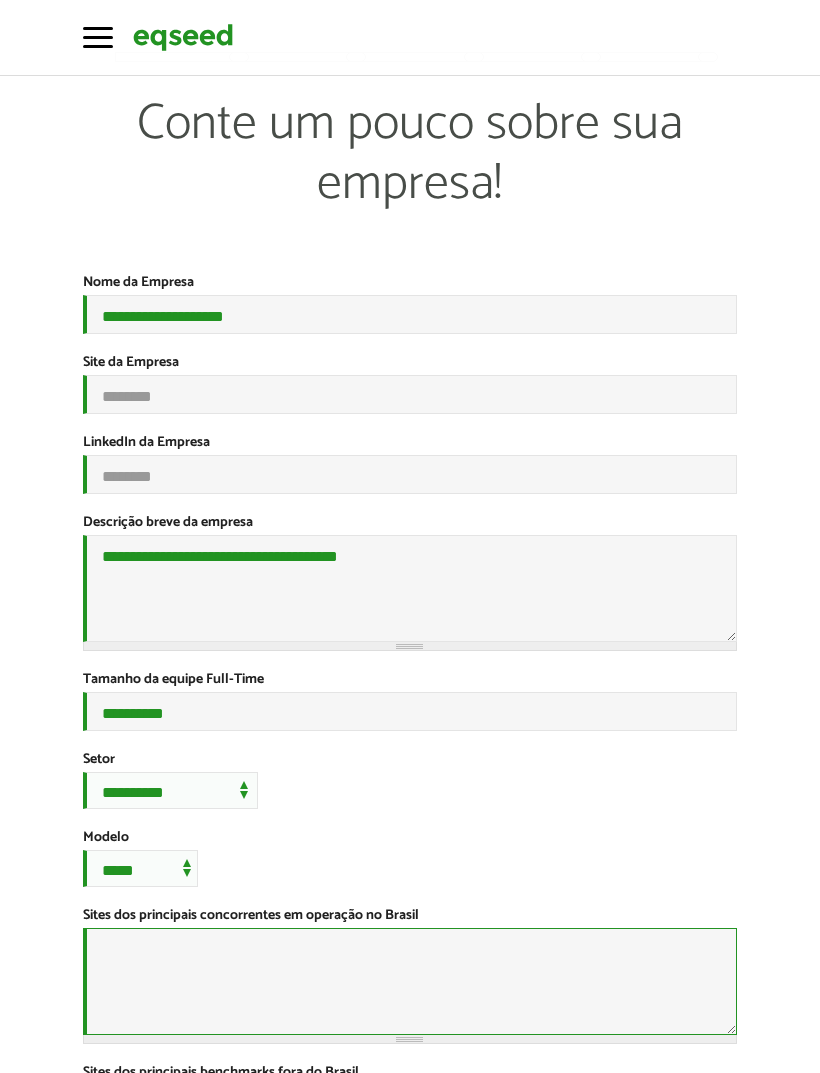 scroll, scrollTop: 0, scrollLeft: 0, axis: both 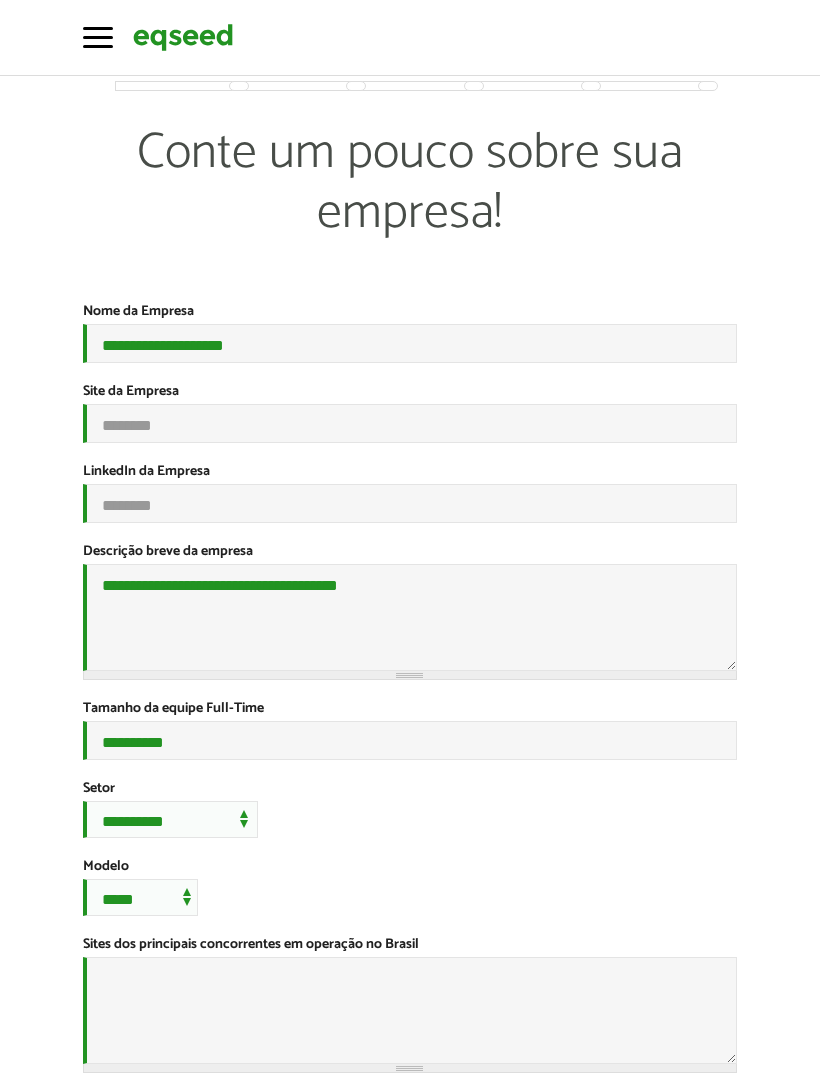 click on "**********" at bounding box center [410, 764] 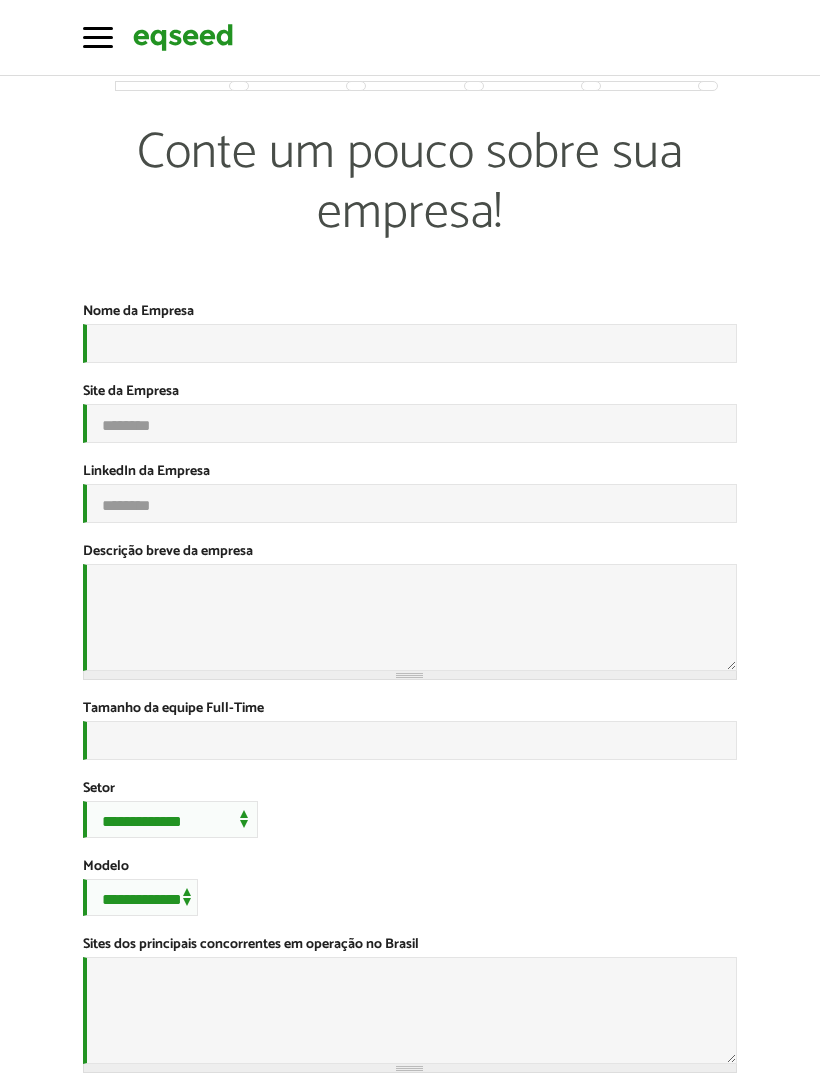 scroll, scrollTop: 0, scrollLeft: 0, axis: both 